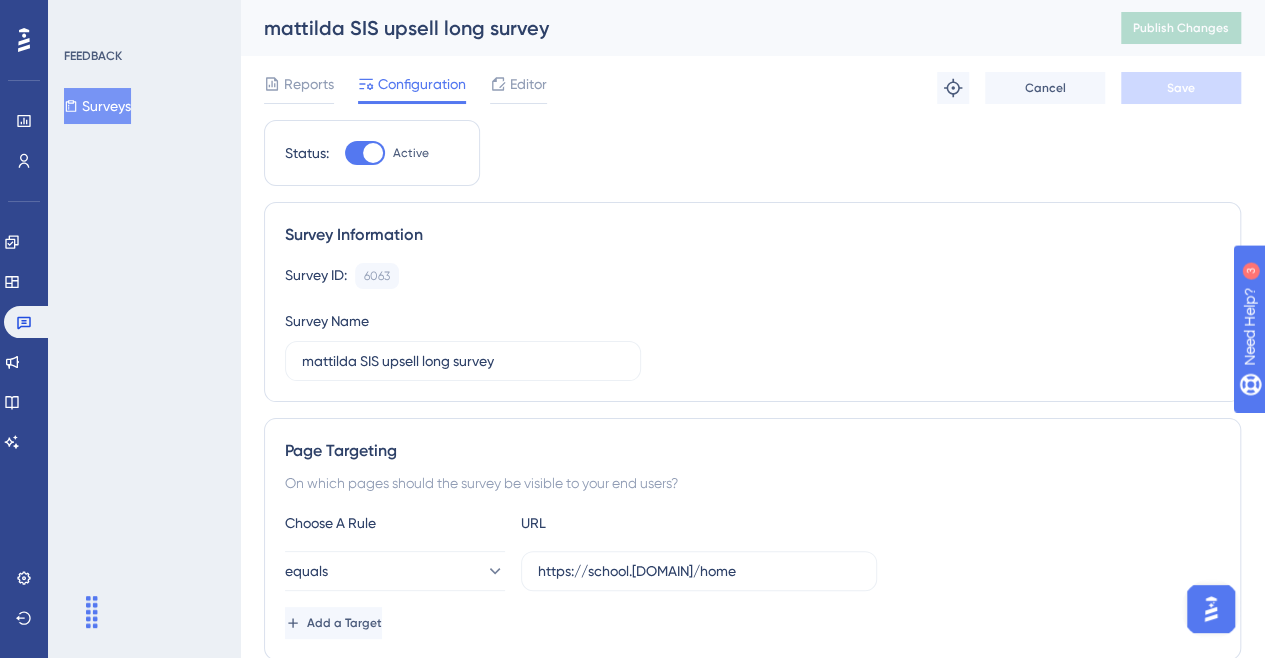 scroll, scrollTop: 0, scrollLeft: 0, axis: both 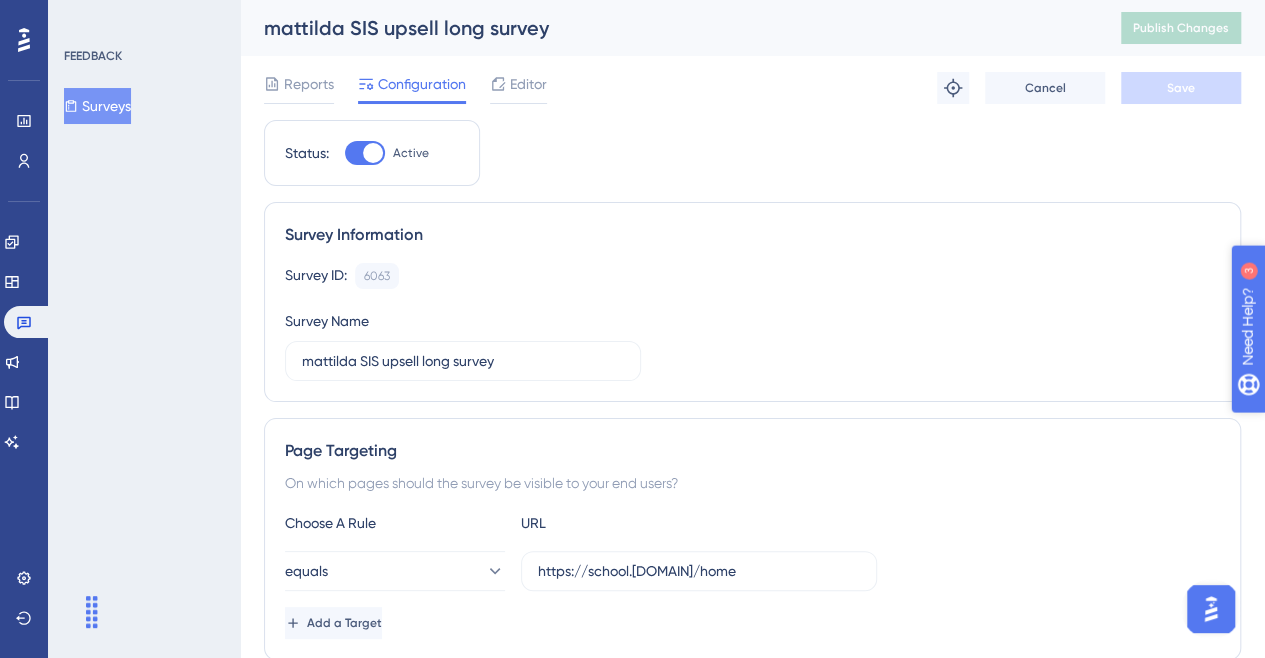 click on "Need Help?" at bounding box center [1317, 429] 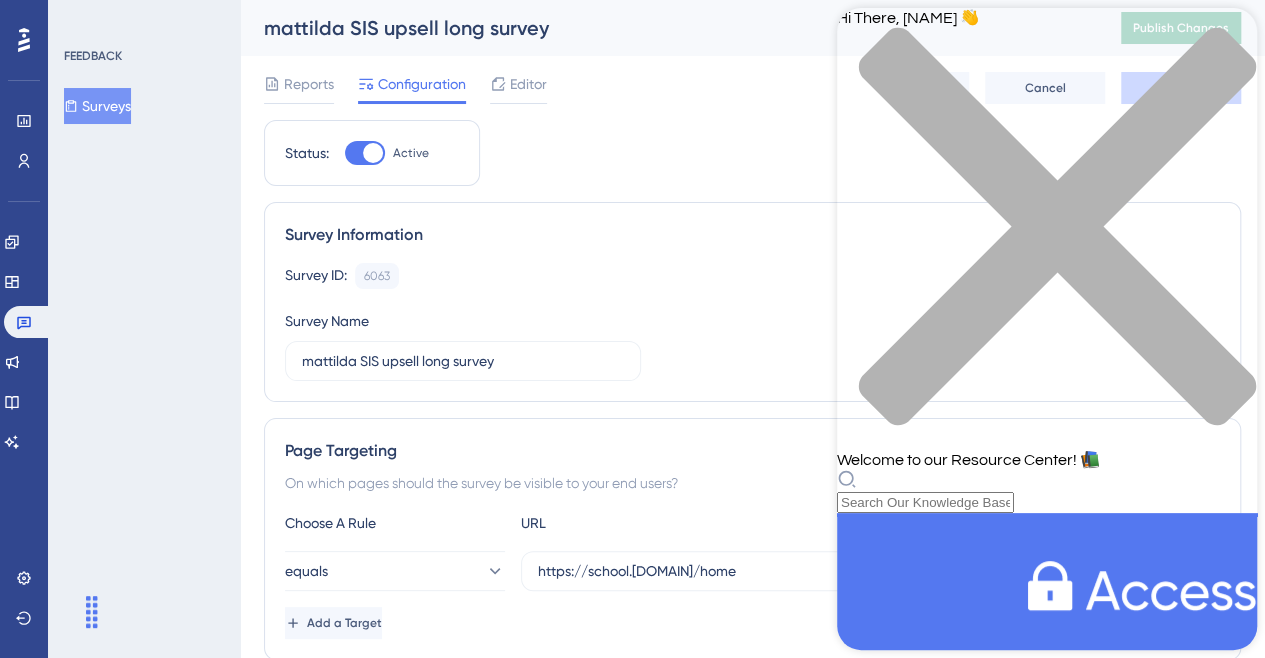 click at bounding box center (1047, 491) 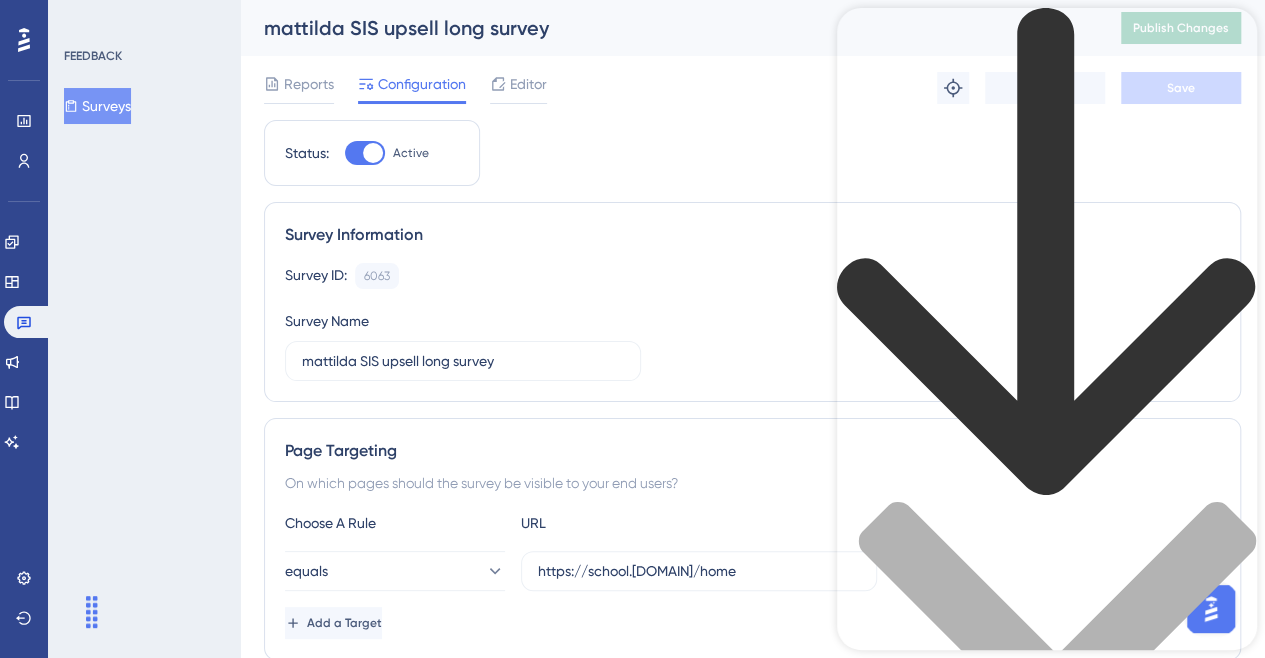 type on "l" 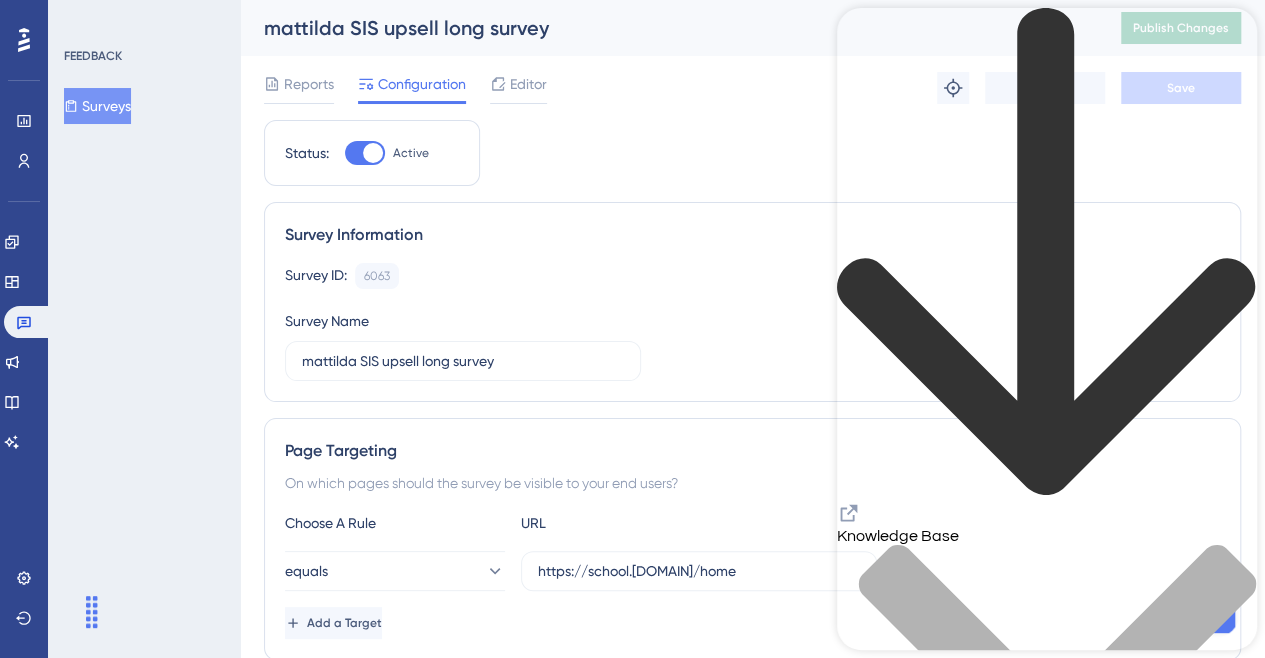 click 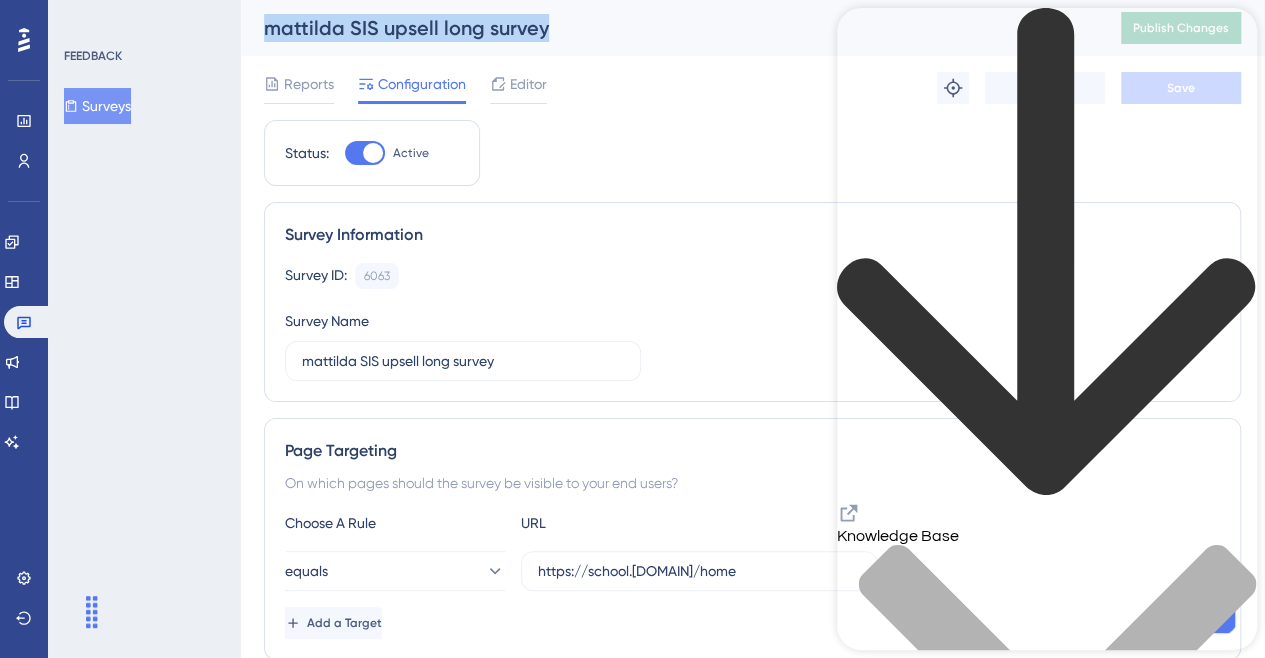 drag, startPoint x: 355, startPoint y: 39, endPoint x: 263, endPoint y: 34, distance: 92.13577 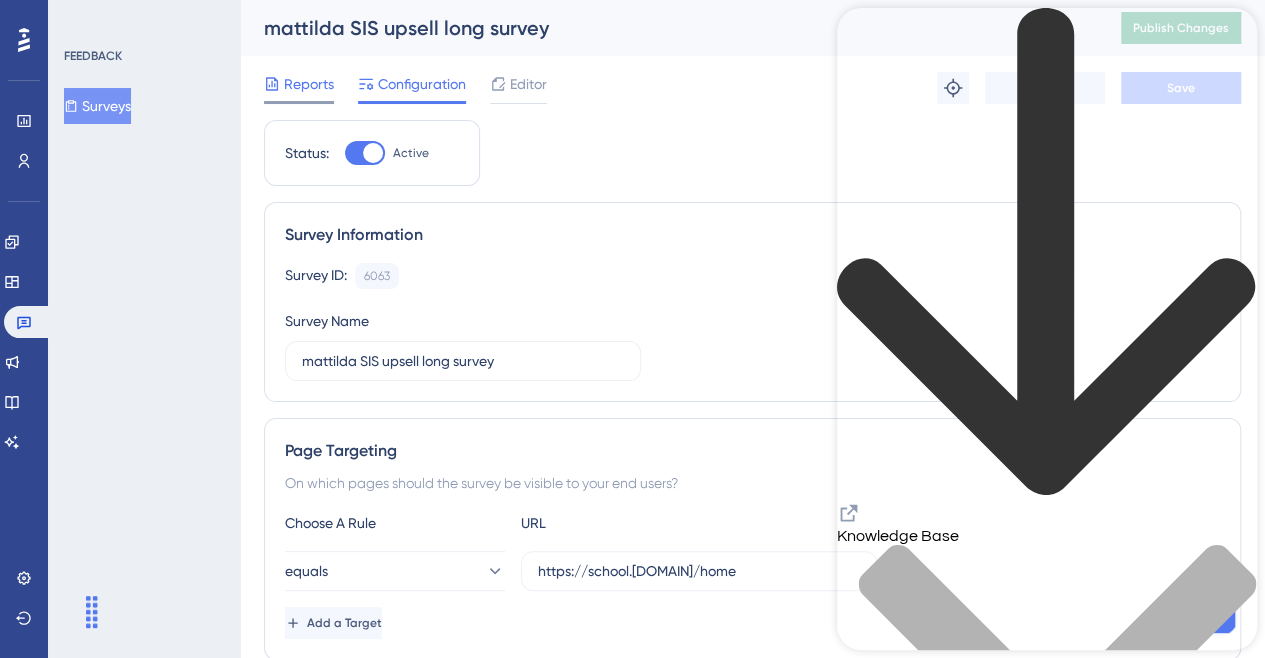 click on "Reports" at bounding box center (309, 84) 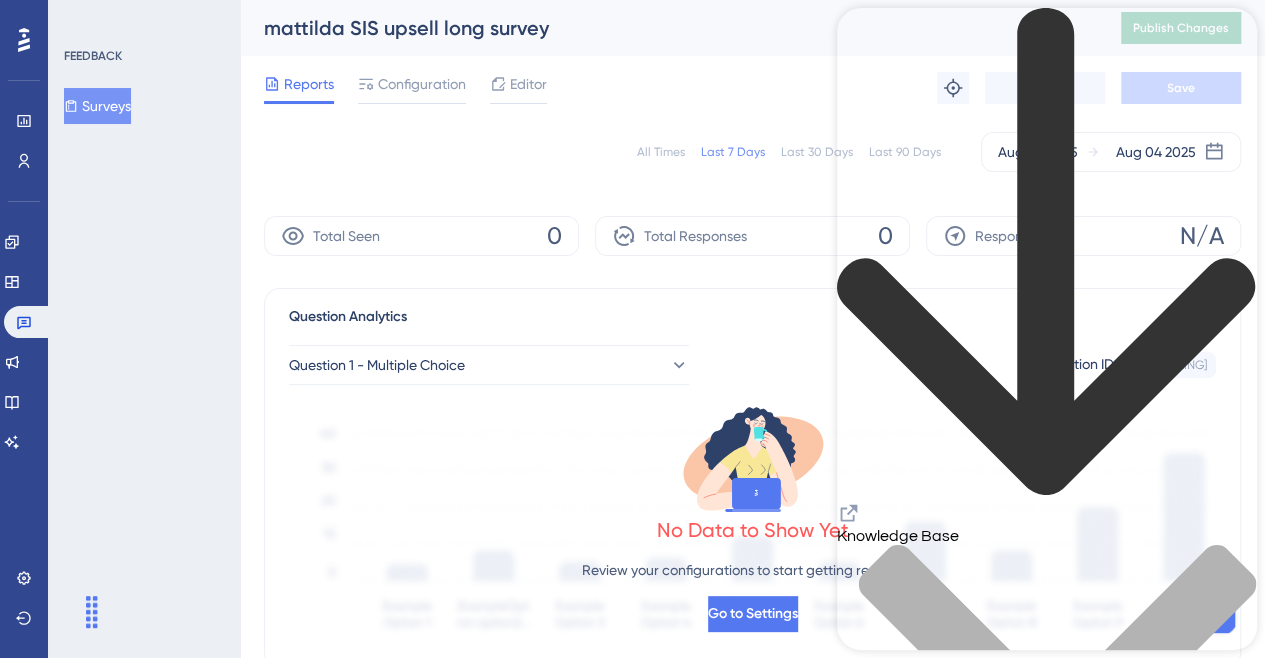click 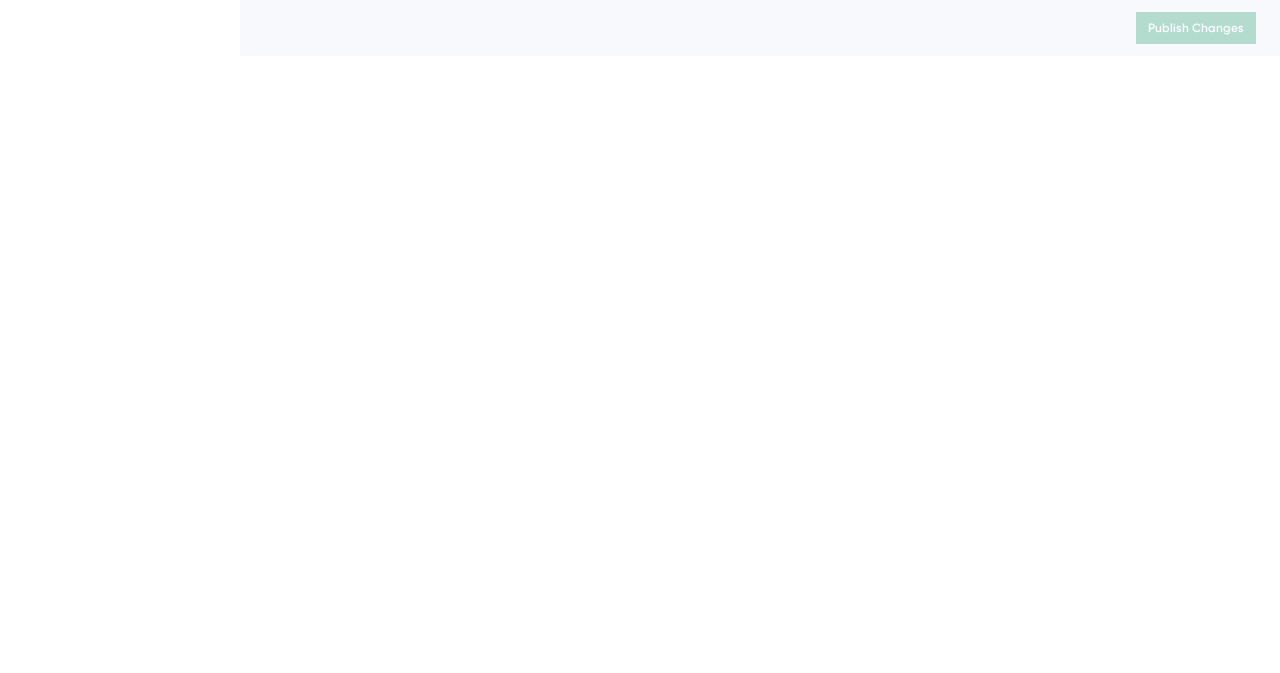 scroll, scrollTop: 0, scrollLeft: 0, axis: both 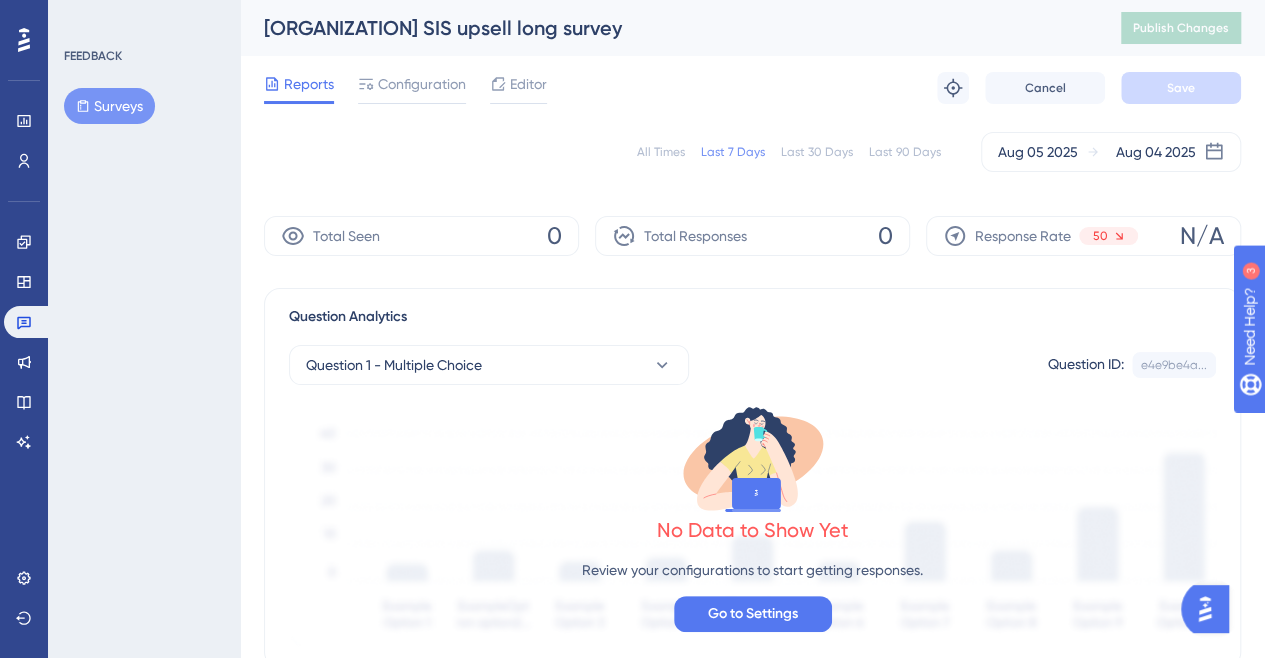 click on "All Times Last 7 Days Last 30 Days Last 90 Days Aug 05 2025 Aug 04 2025" at bounding box center [752, 152] 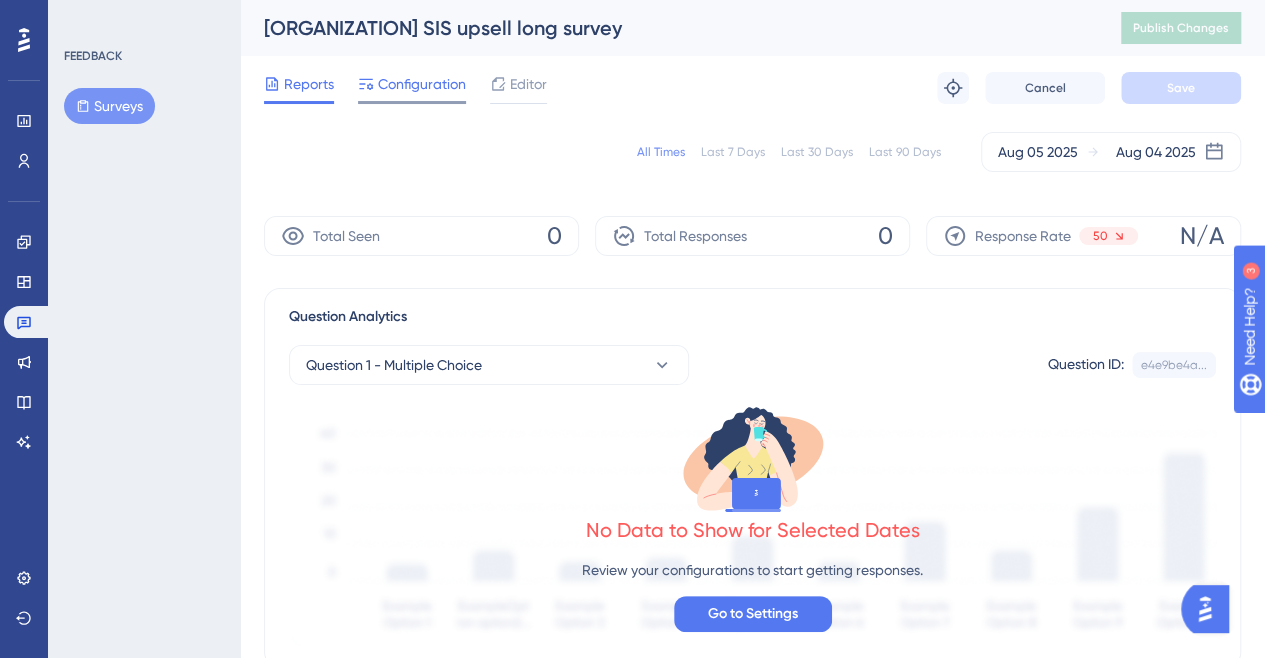 click on "Configuration" at bounding box center [422, 84] 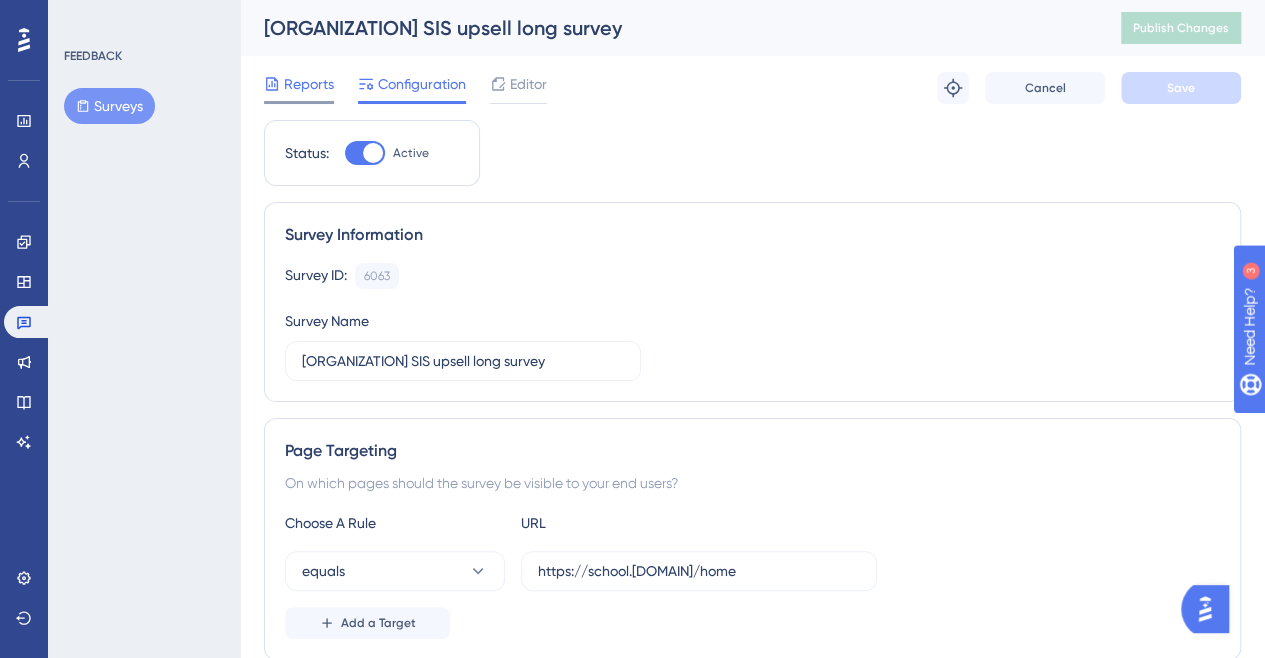 click on "Reports" at bounding box center [309, 84] 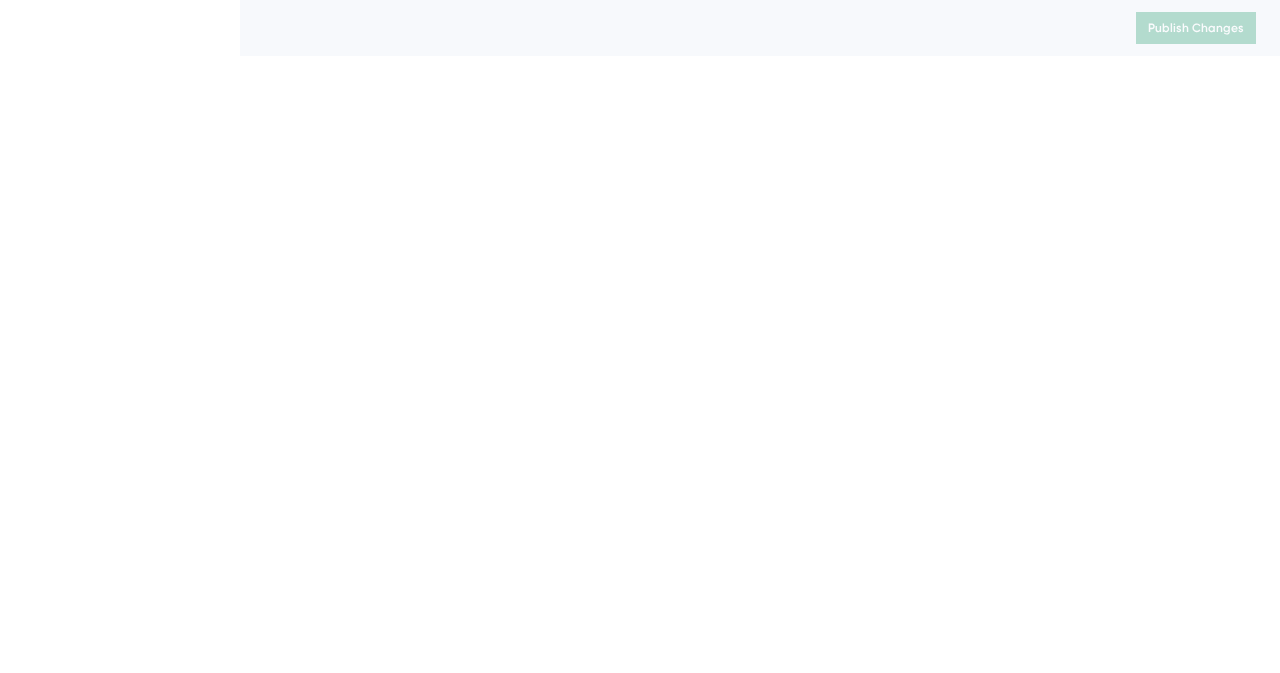 scroll, scrollTop: 0, scrollLeft: 0, axis: both 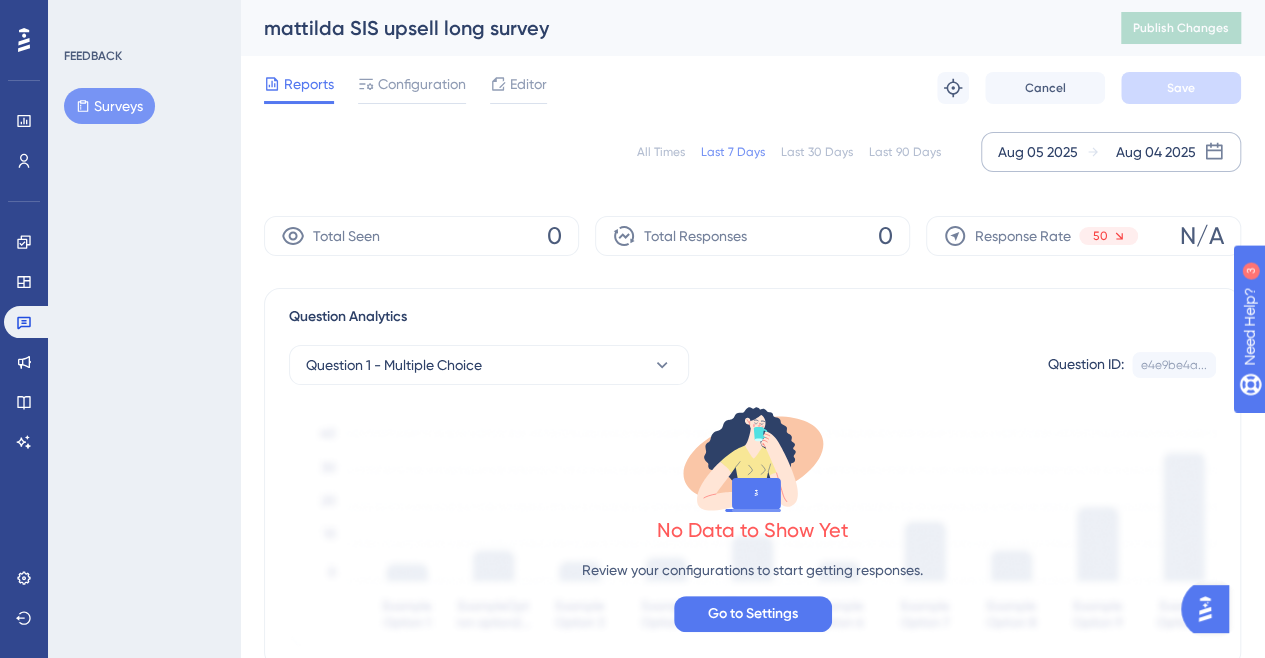 click on "Aug 05 2025" at bounding box center (1038, 152) 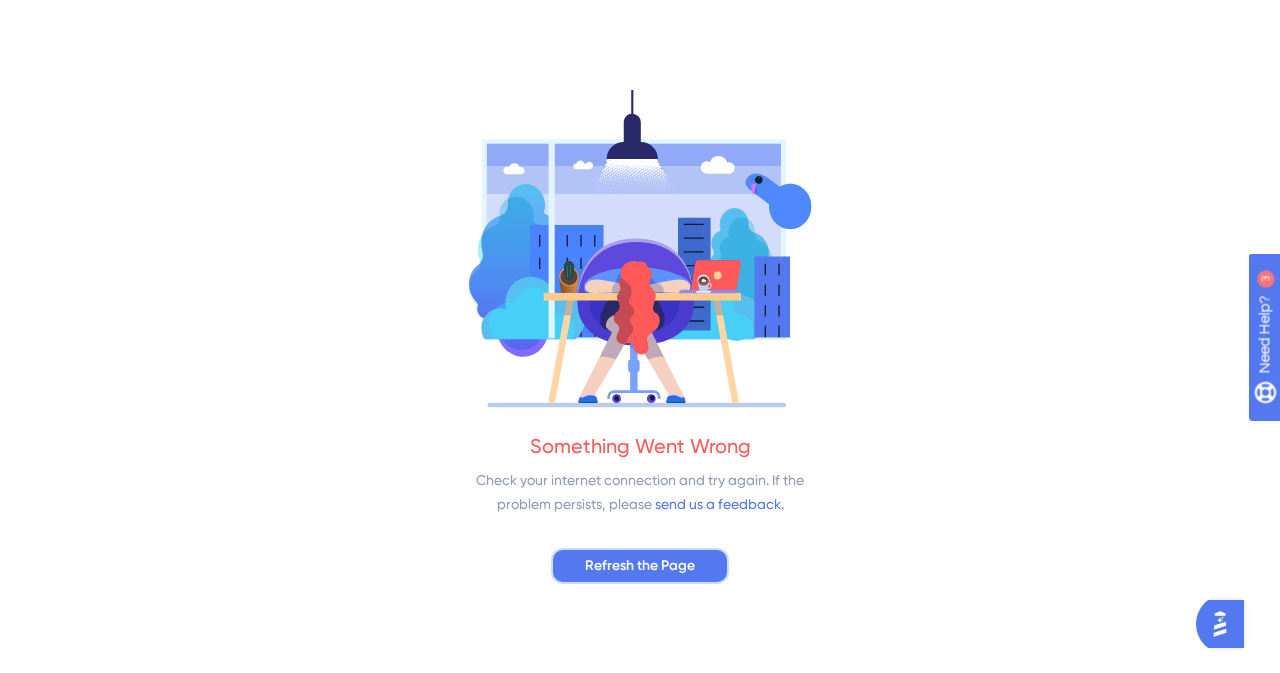 click on "Refresh the Page" at bounding box center [640, 566] 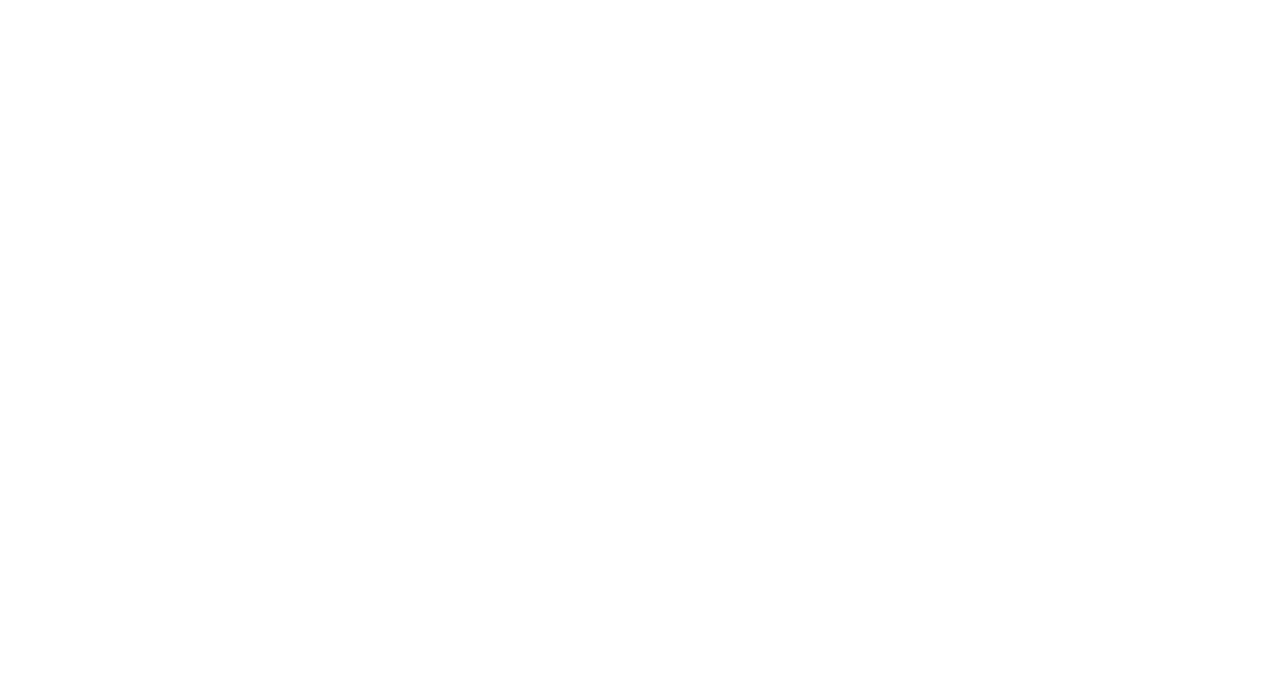 scroll, scrollTop: 0, scrollLeft: 0, axis: both 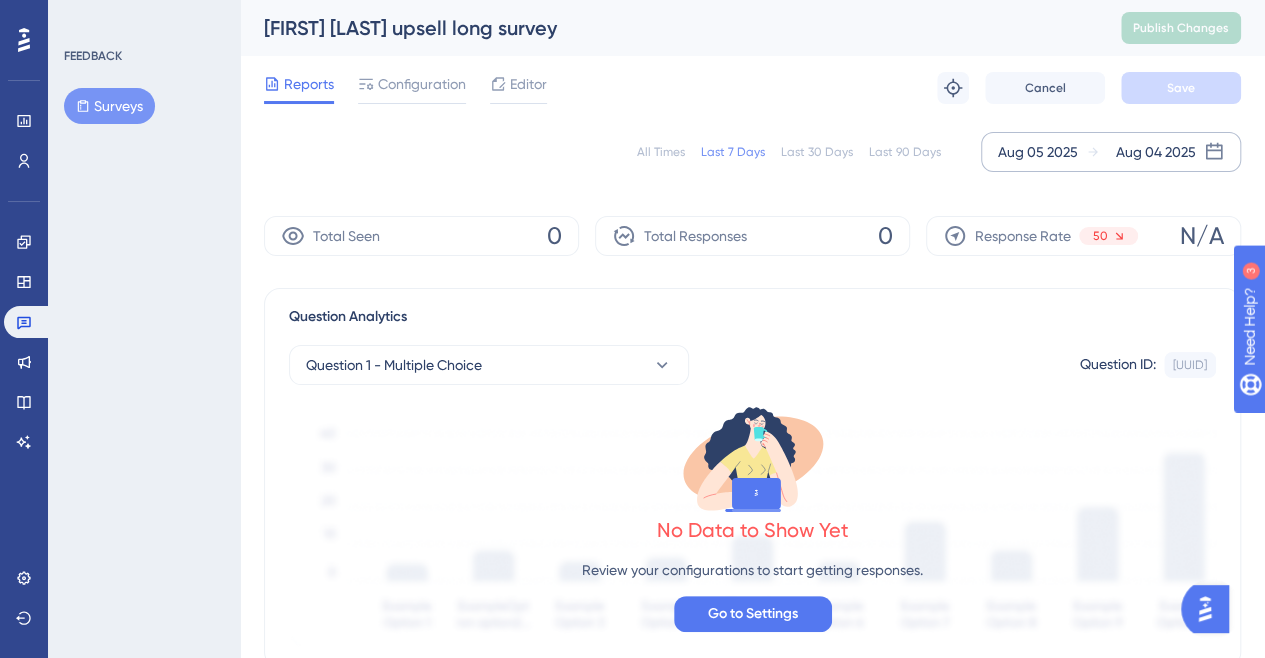 click 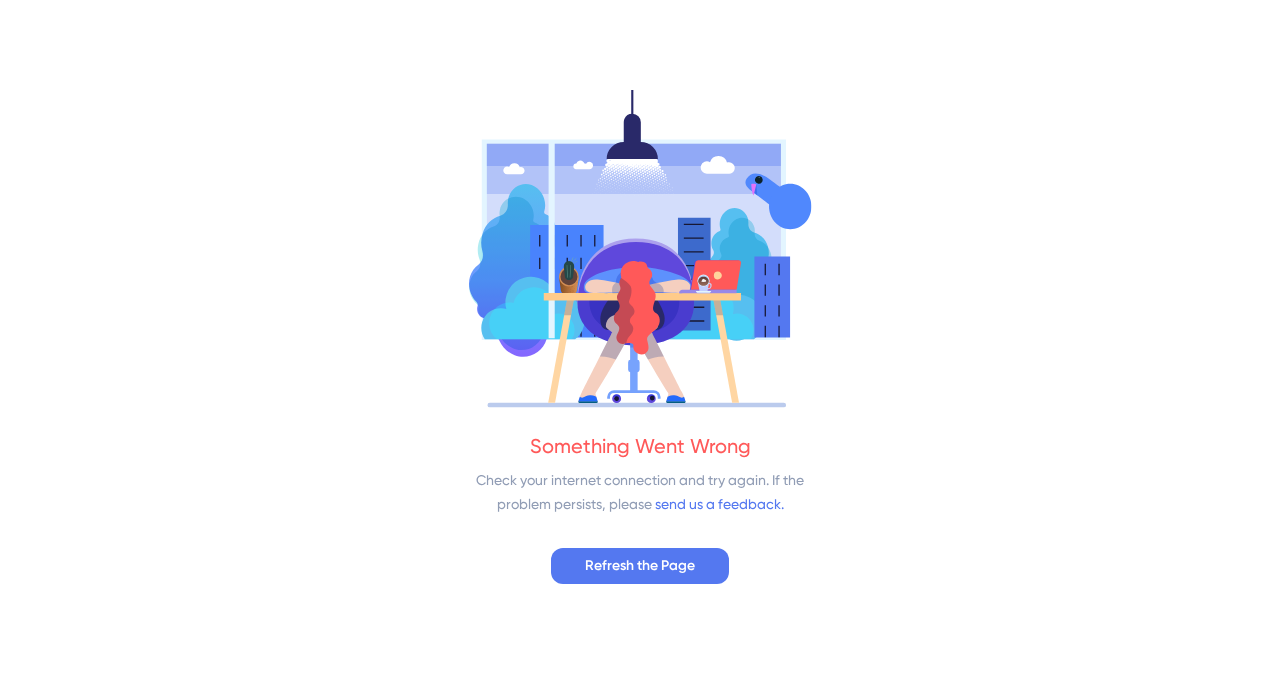 scroll, scrollTop: 0, scrollLeft: 0, axis: both 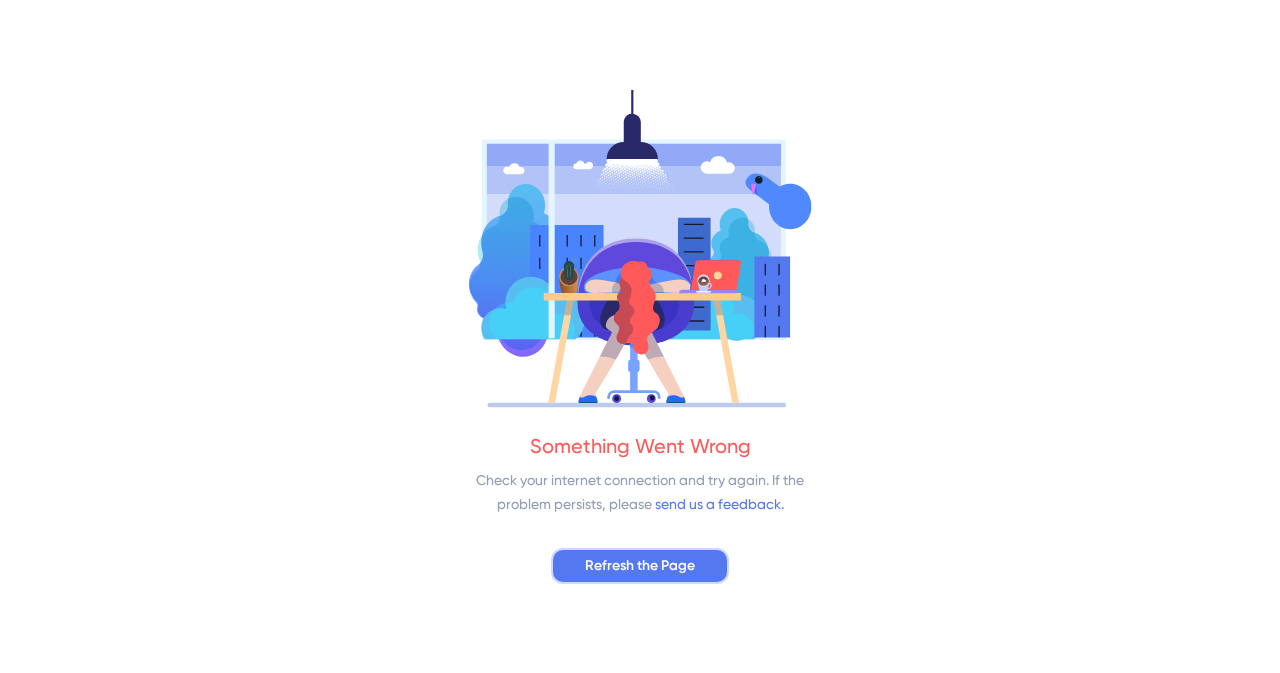 click on "Refresh the Page" at bounding box center (640, 566) 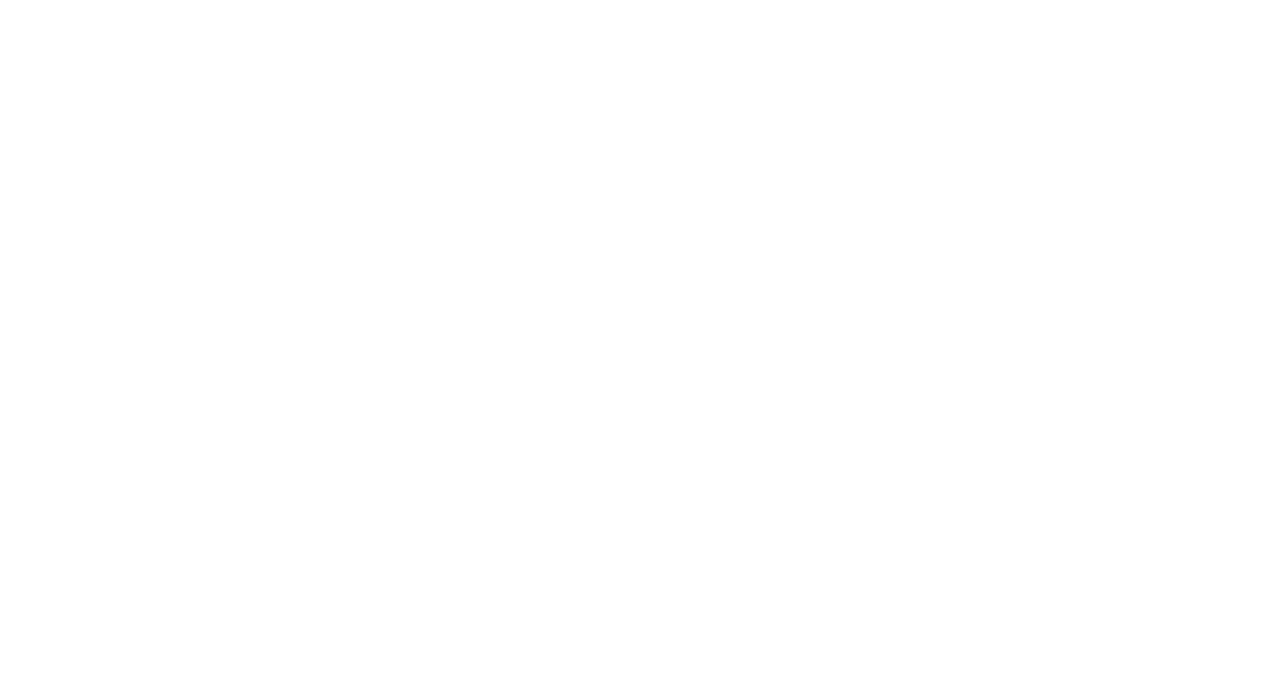scroll, scrollTop: 0, scrollLeft: 0, axis: both 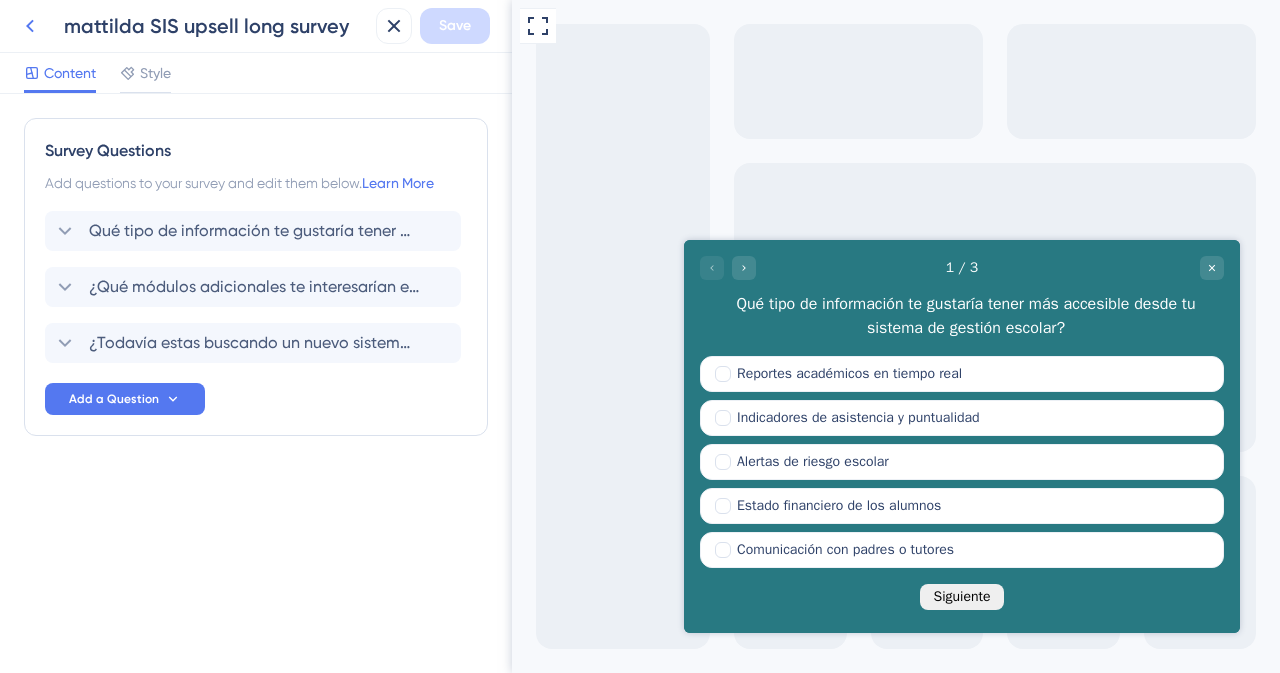 click on "mattilda SIS upsell long survey Save" at bounding box center (256, 26) 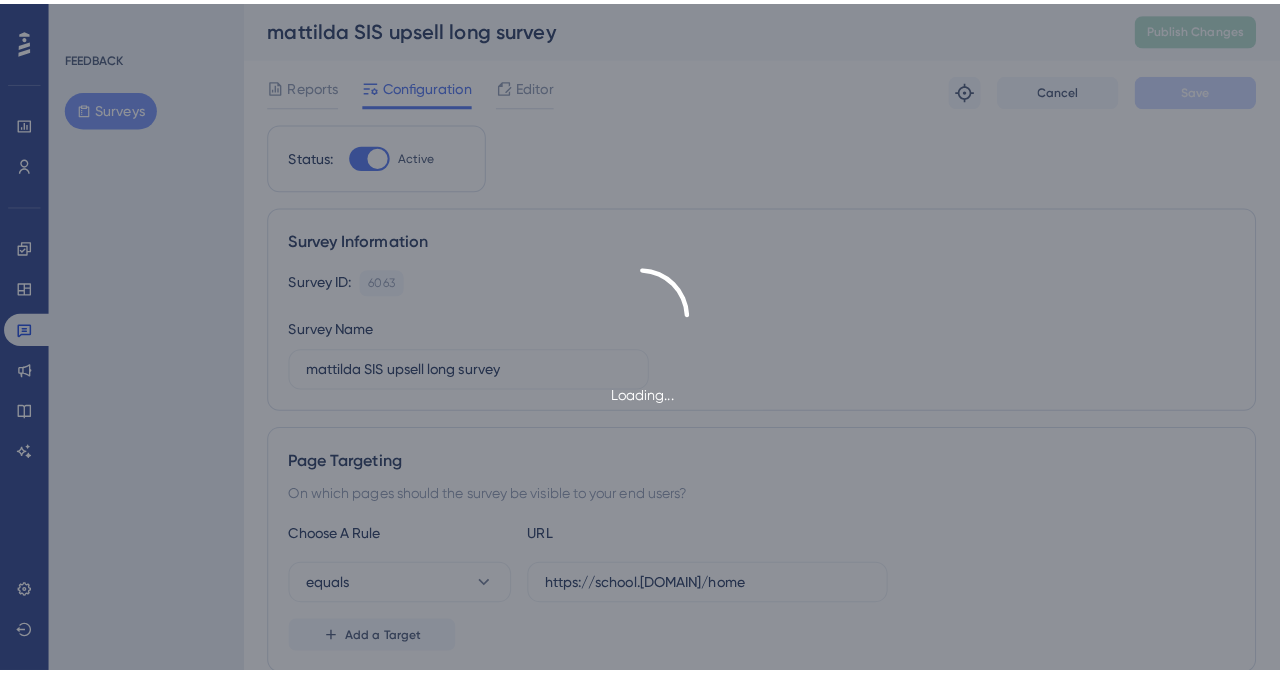 scroll, scrollTop: 0, scrollLeft: 0, axis: both 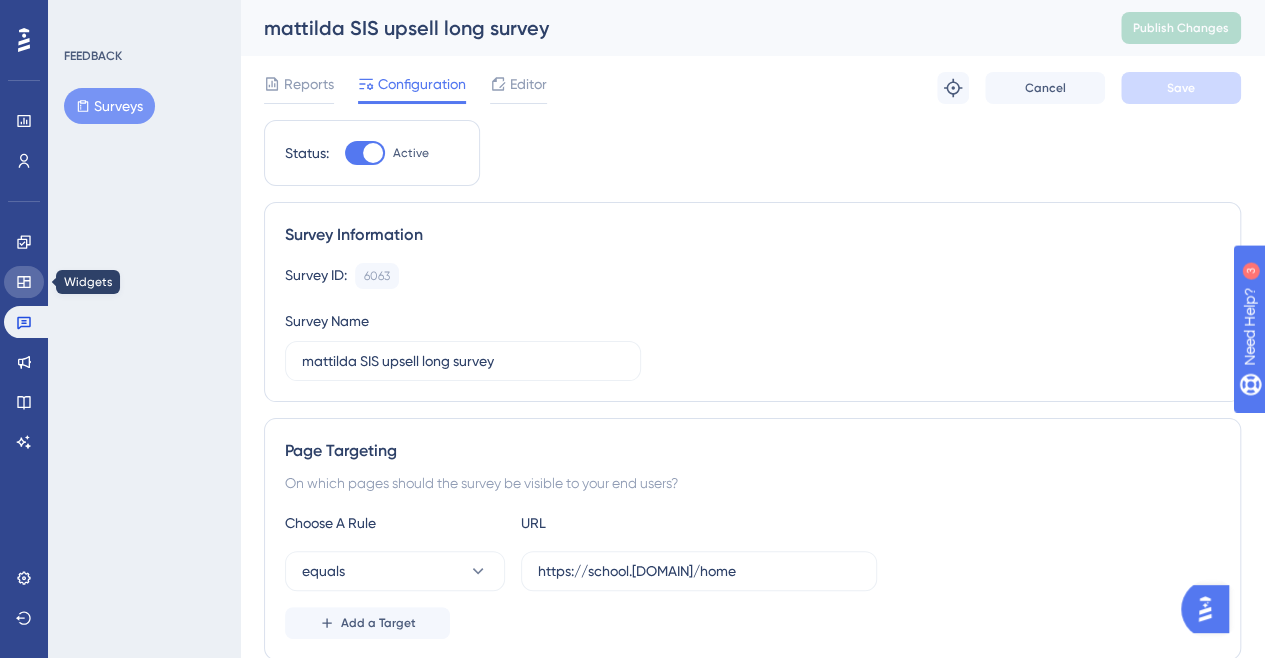 click at bounding box center [24, 282] 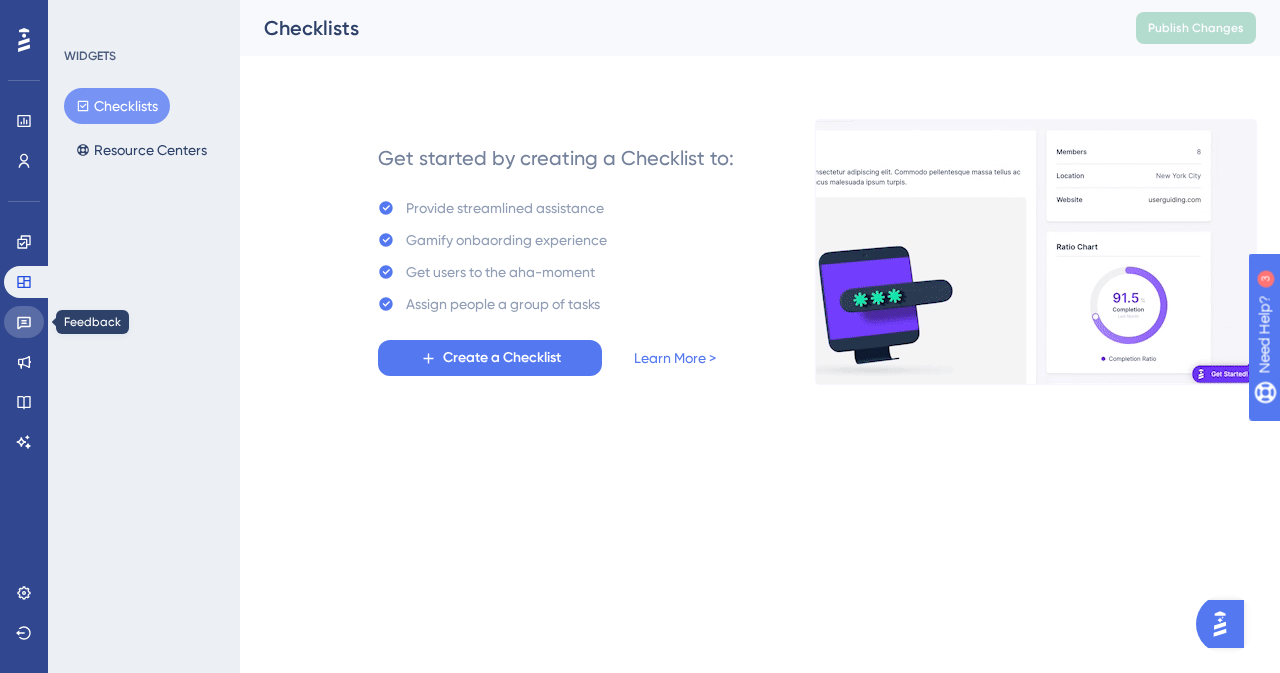 click 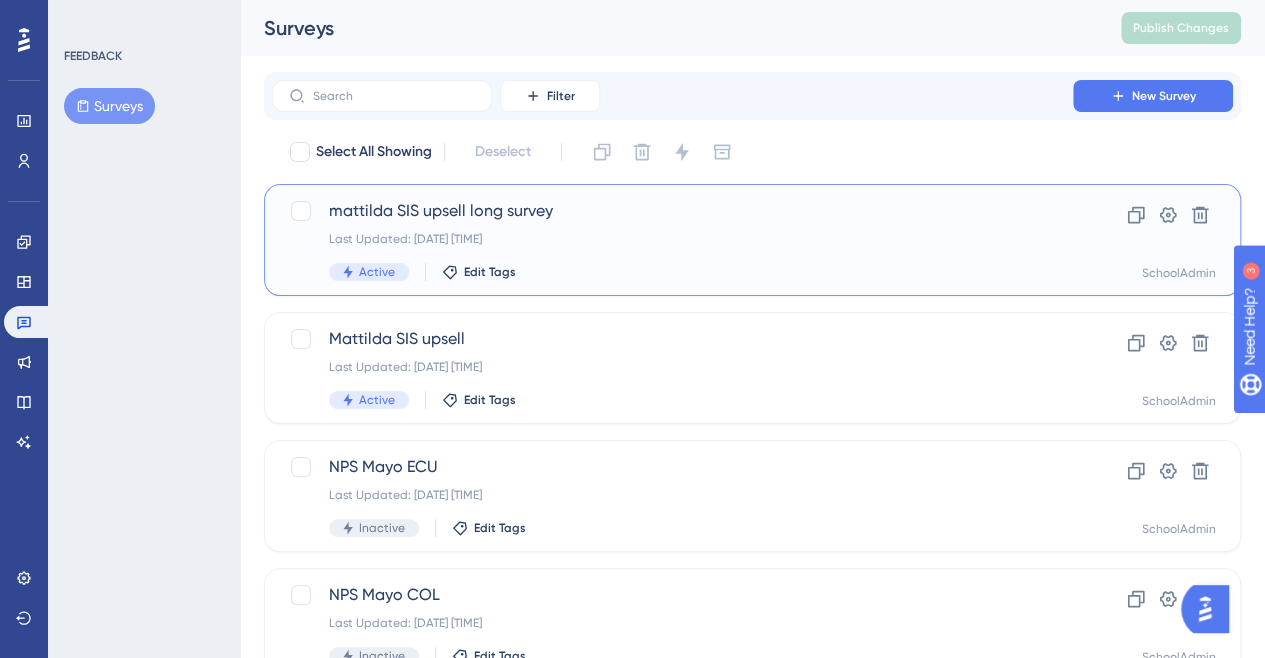click on "mattilda SIS upsell long survey" at bounding box center [672, 211] 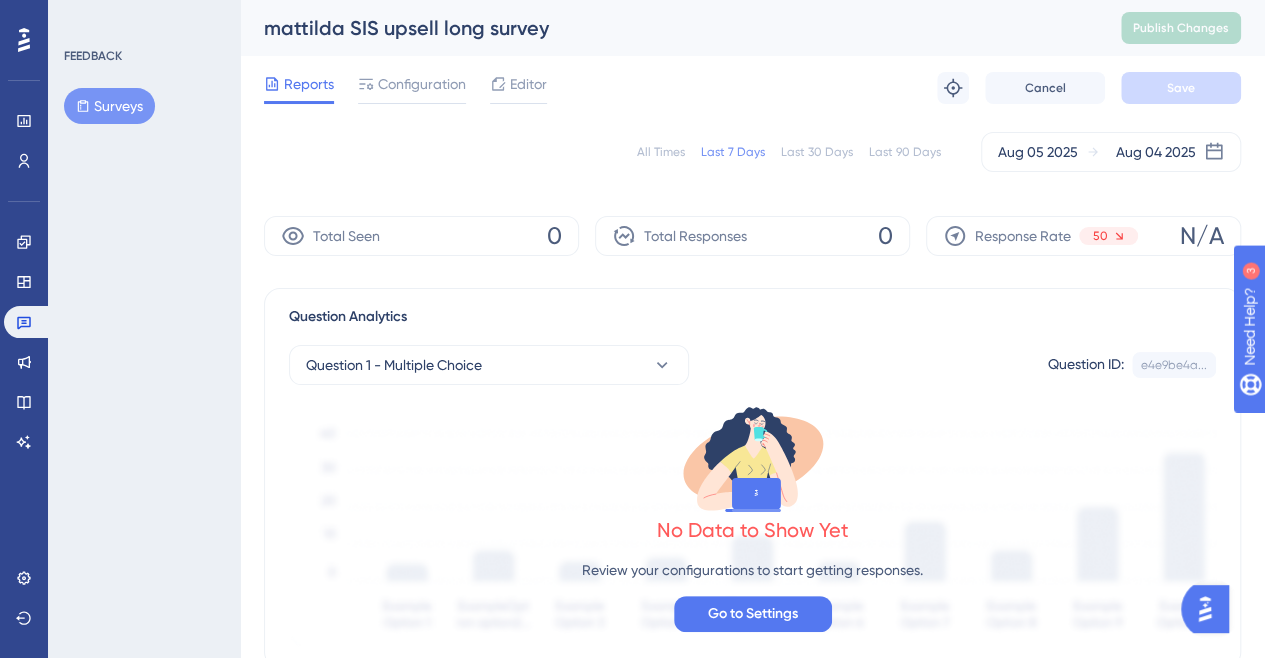 click on "All Times" at bounding box center (661, 152) 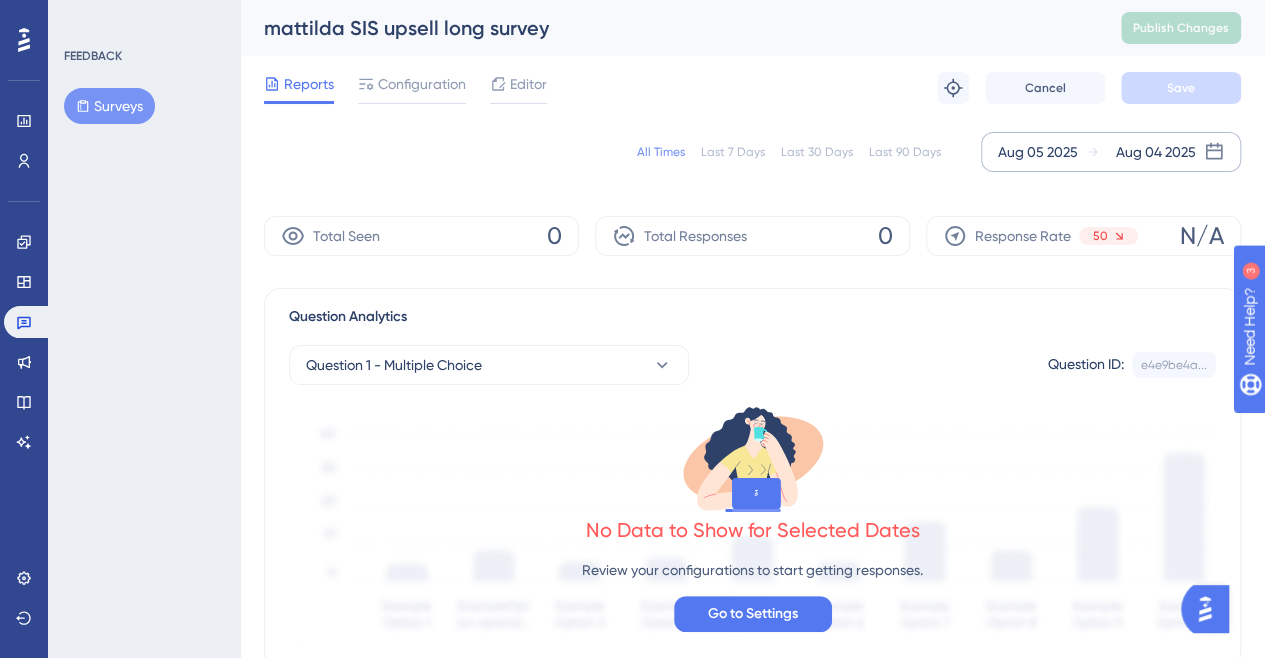click on "Aug 05 2025" at bounding box center (1038, 152) 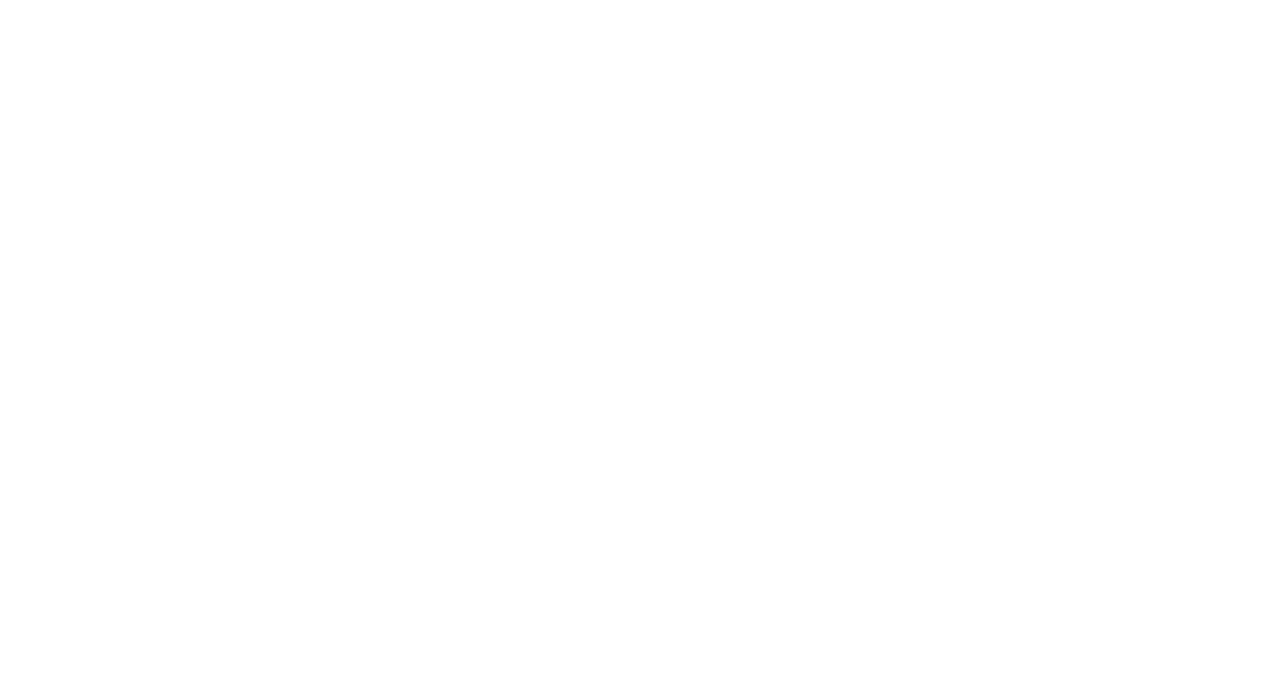 scroll, scrollTop: 0, scrollLeft: 0, axis: both 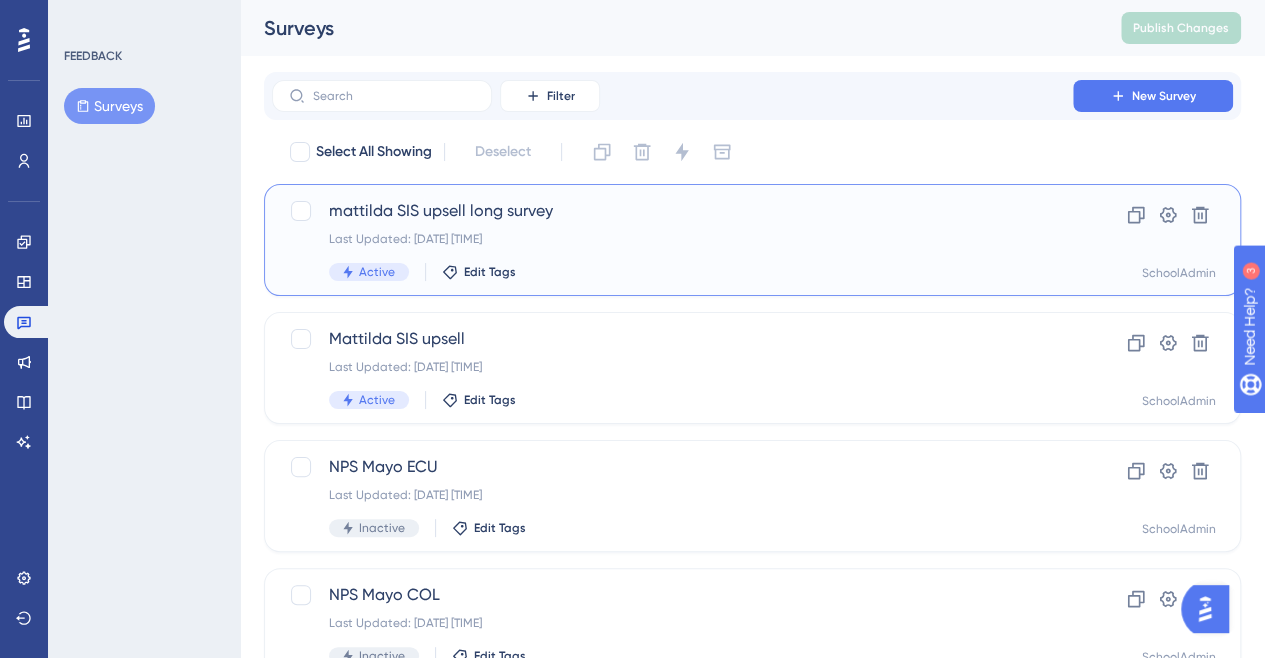 click on "mattilda SIS upsell long survey Last Updated: 04 ago 2025 07:17 p.m. Active Edit Tags" at bounding box center [672, 240] 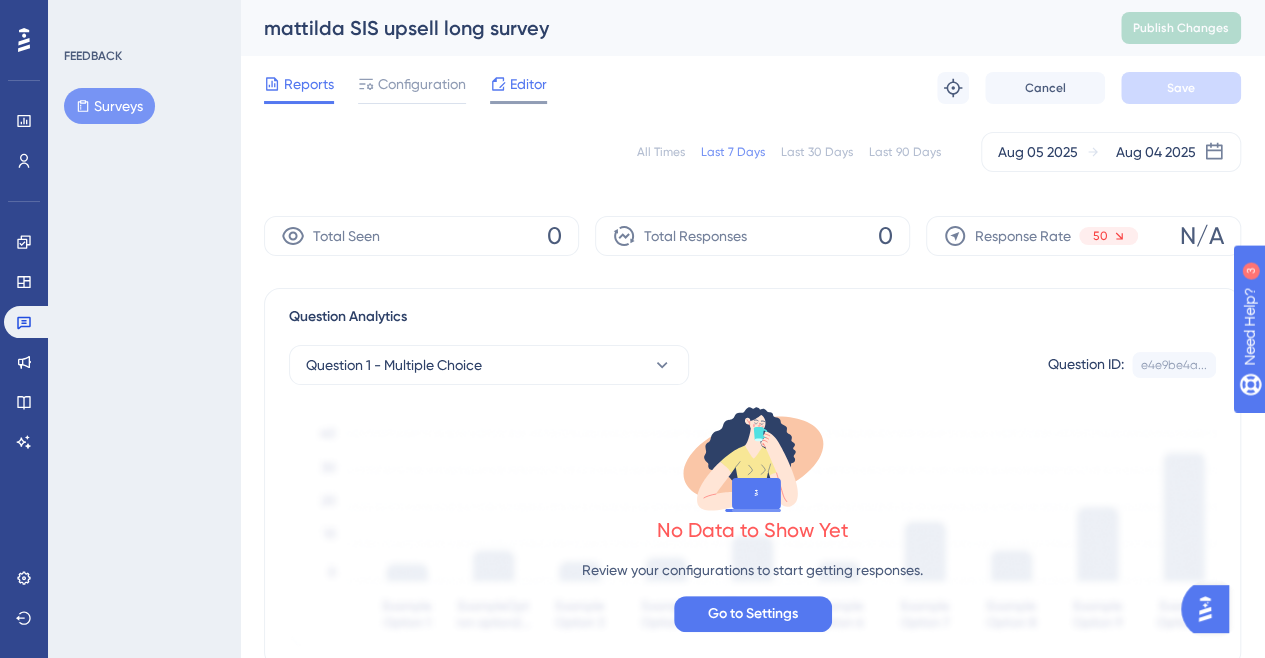 click on "Editor" at bounding box center (528, 84) 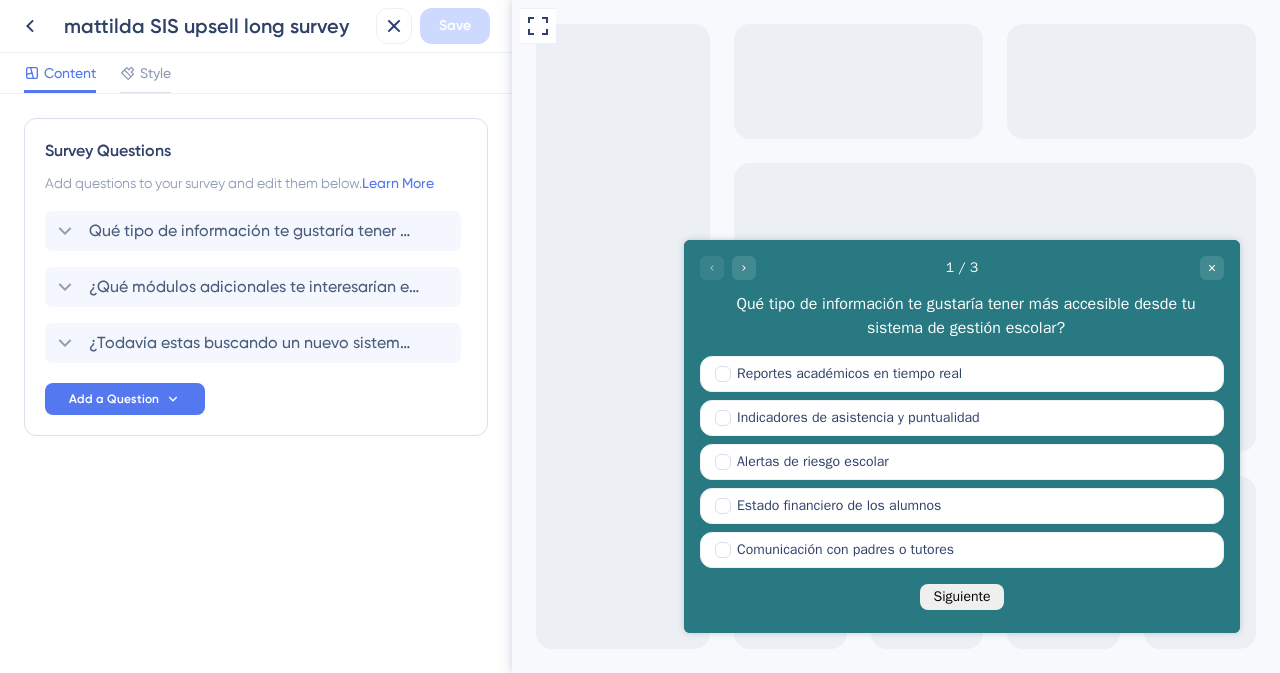 scroll, scrollTop: 0, scrollLeft: 0, axis: both 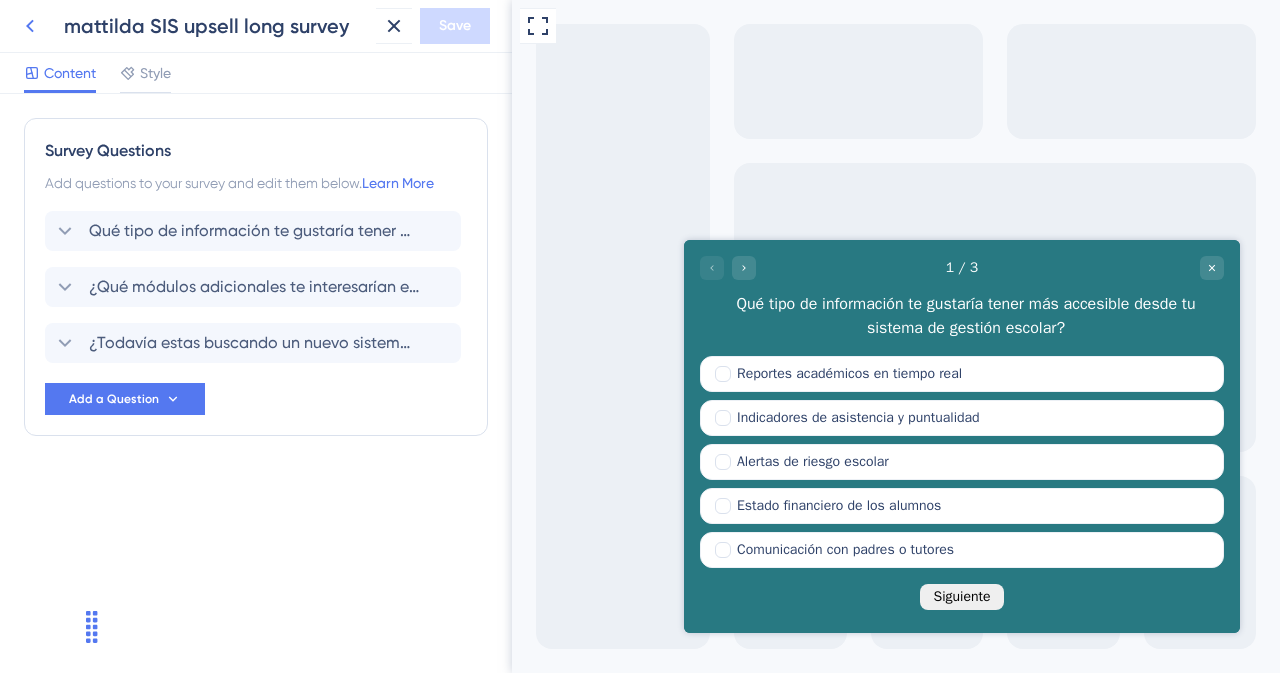 click 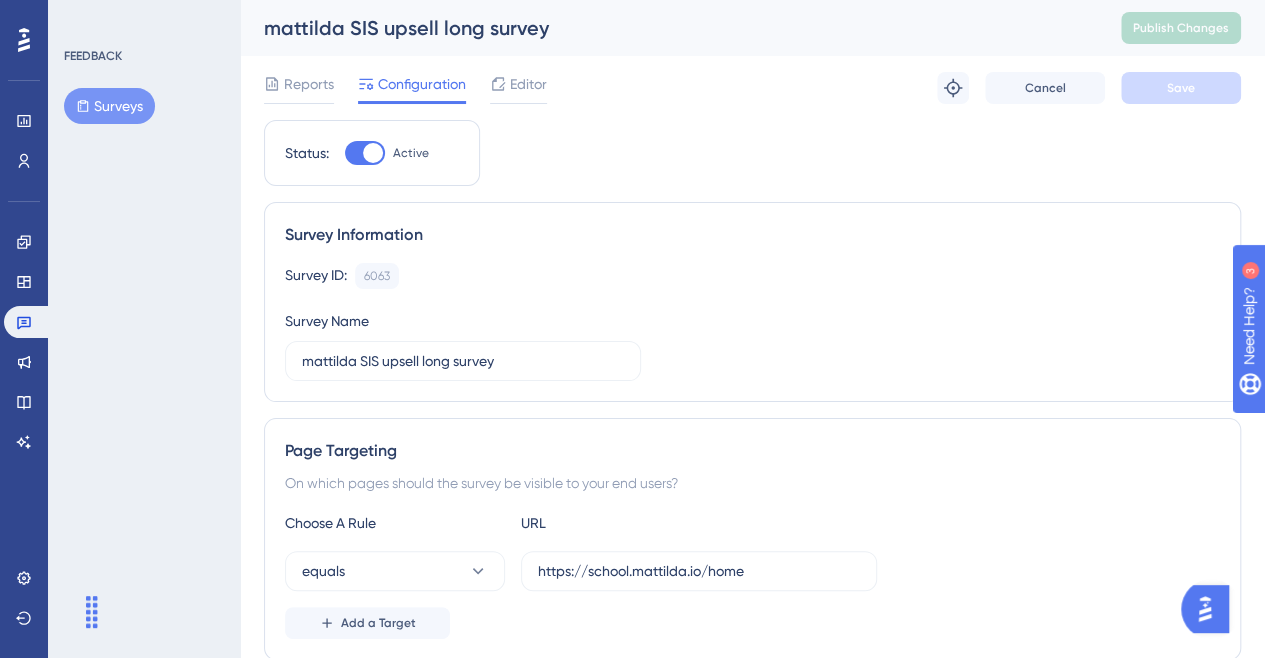 scroll, scrollTop: 0, scrollLeft: 0, axis: both 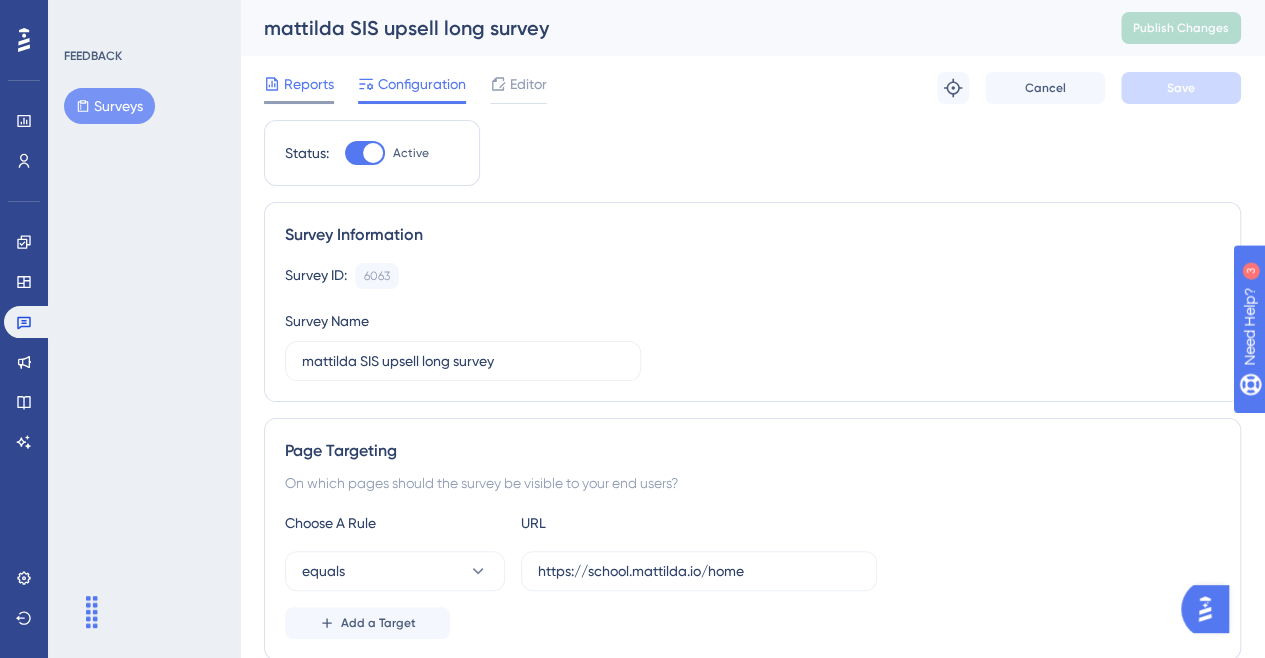 click on "Reports" at bounding box center [309, 84] 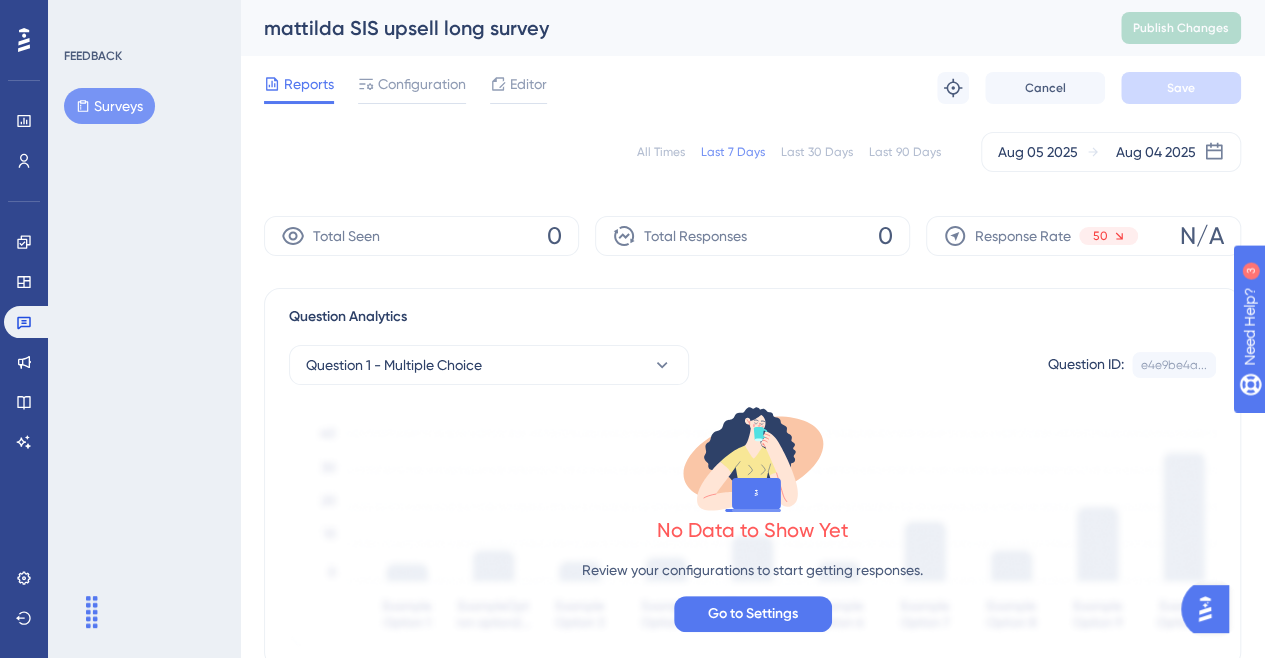 click on "Surveys" at bounding box center (109, 106) 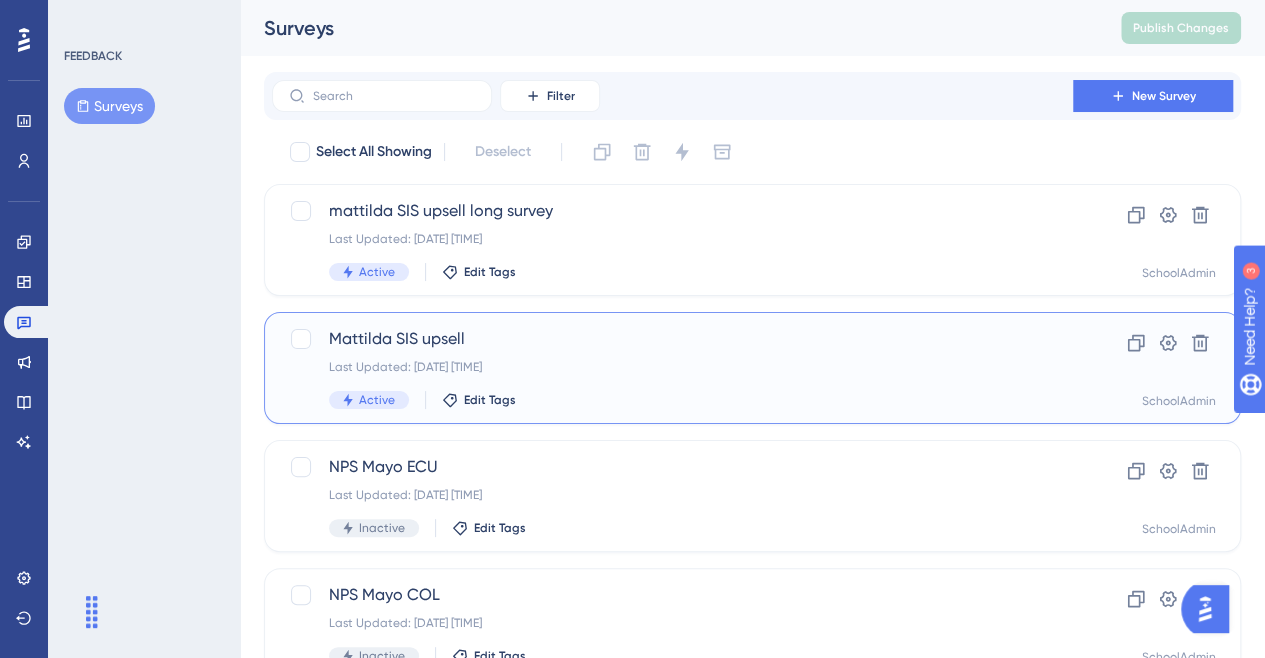 click on "Mattilda SIS upsell" at bounding box center (672, 339) 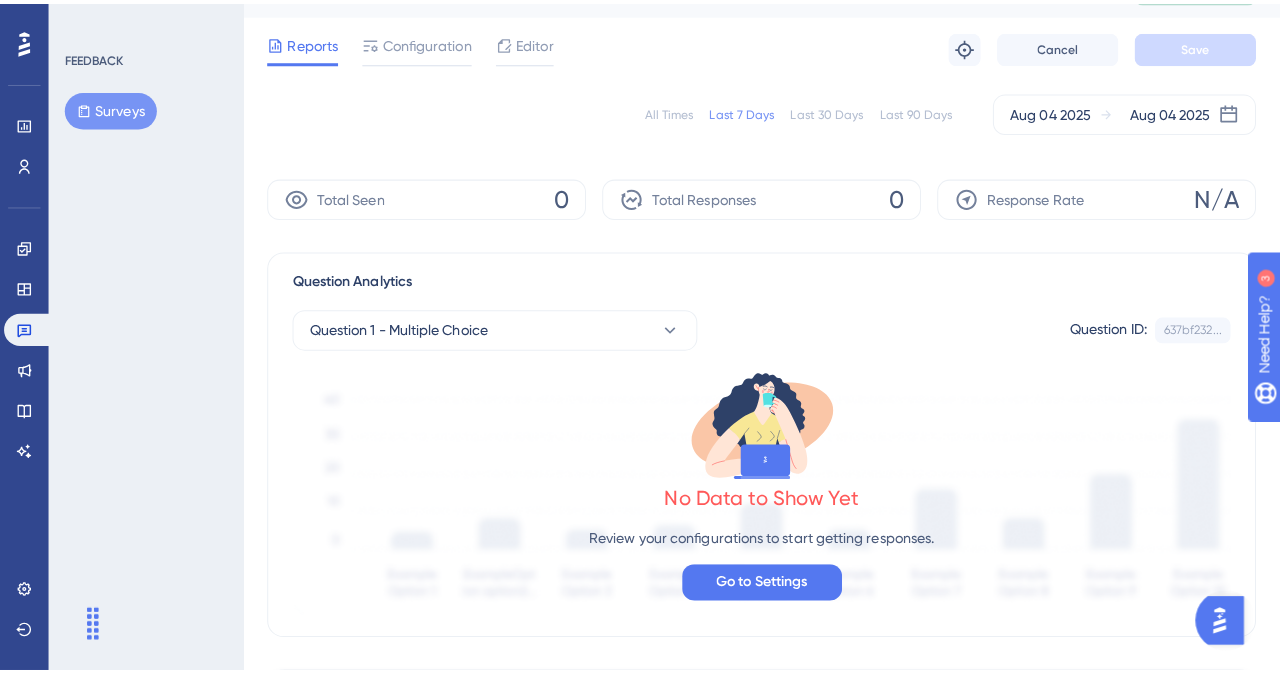 scroll, scrollTop: 0, scrollLeft: 0, axis: both 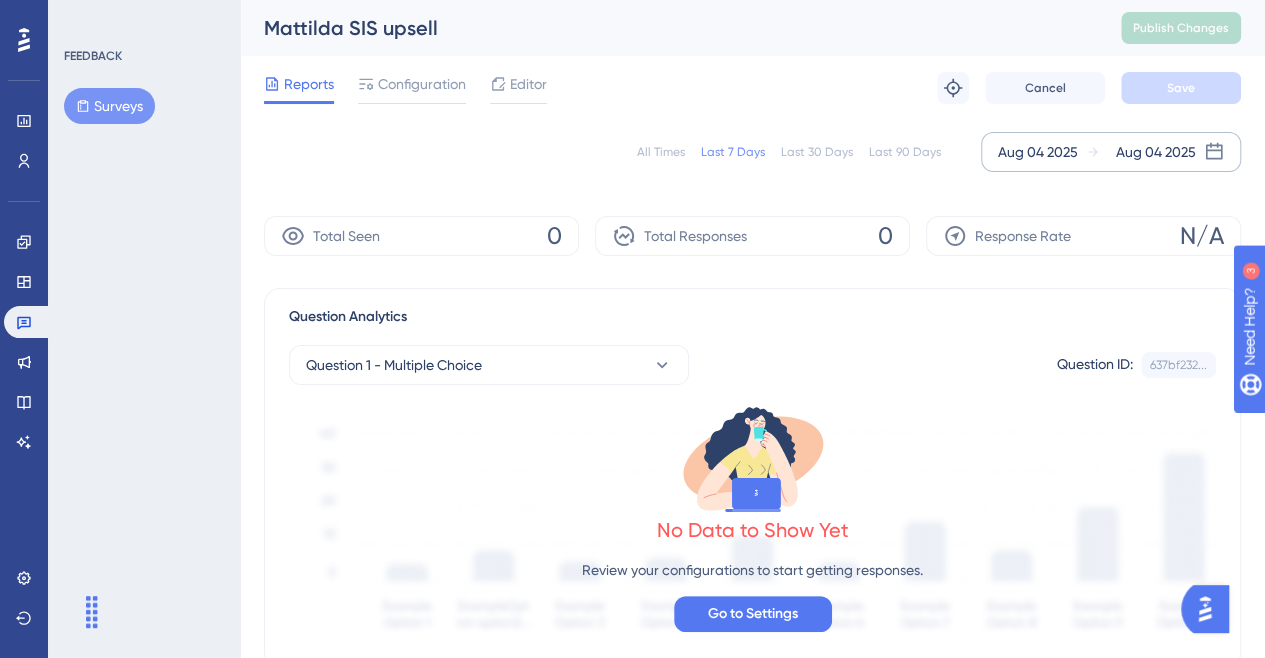 click on "Aug 04 2025" at bounding box center (1038, 152) 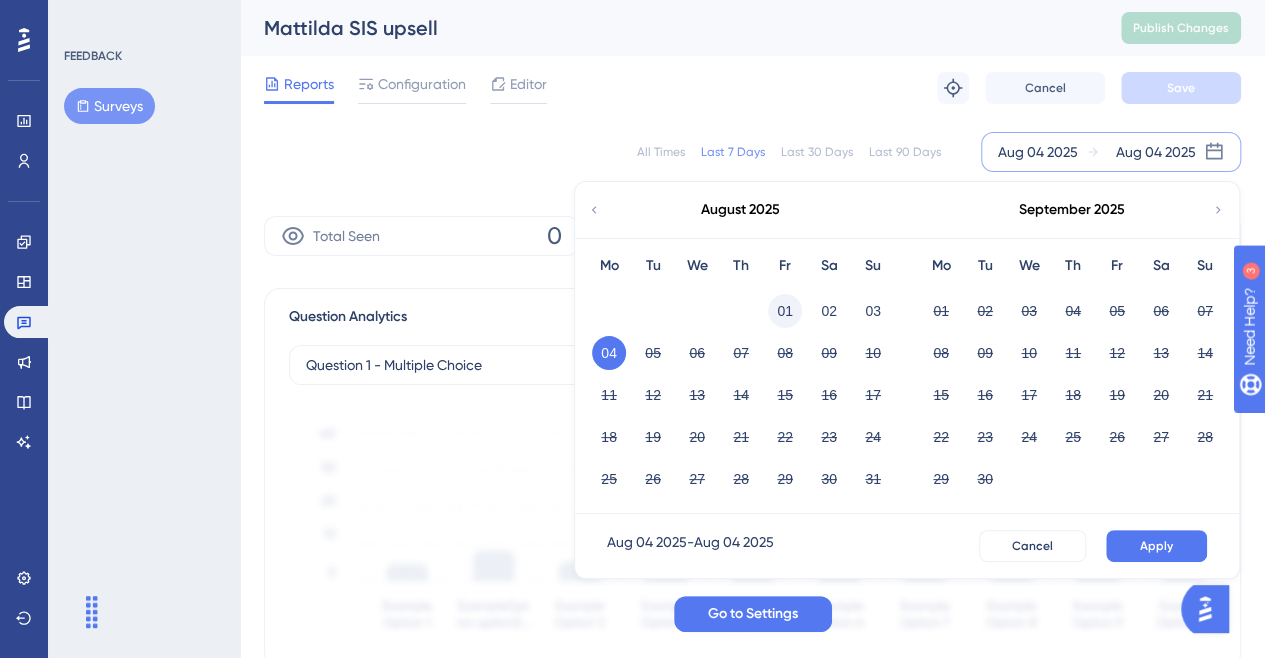 click on "01" at bounding box center (785, 311) 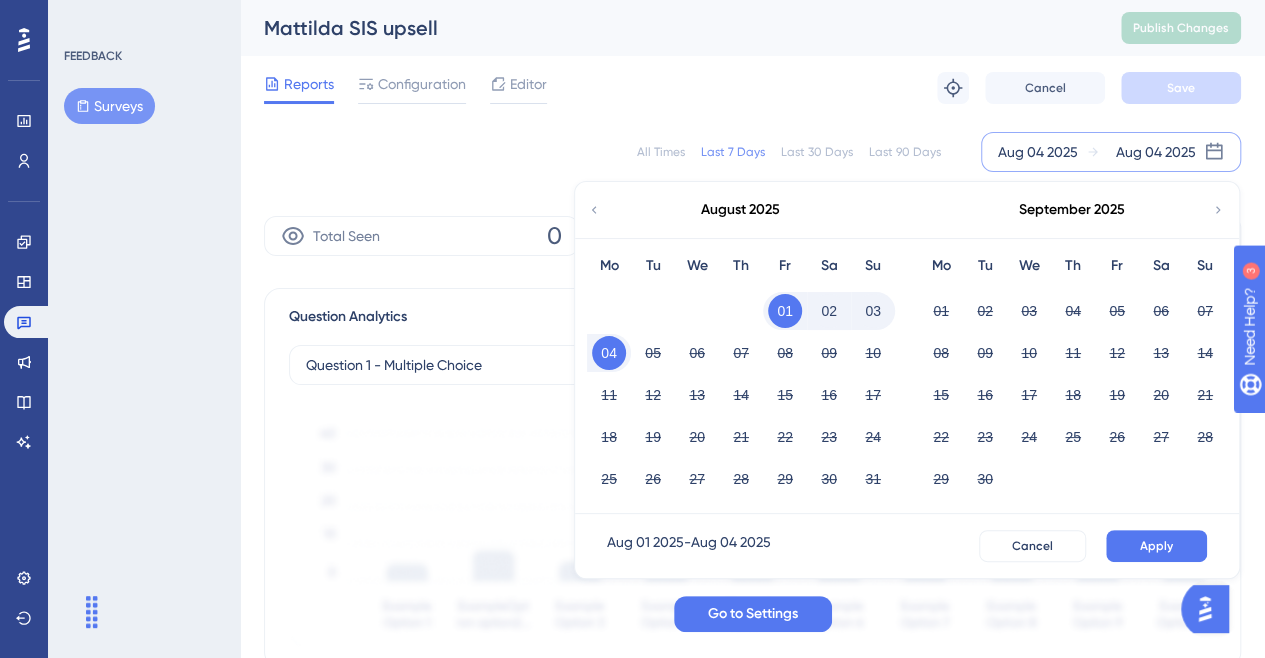 click on "04" at bounding box center [609, 353] 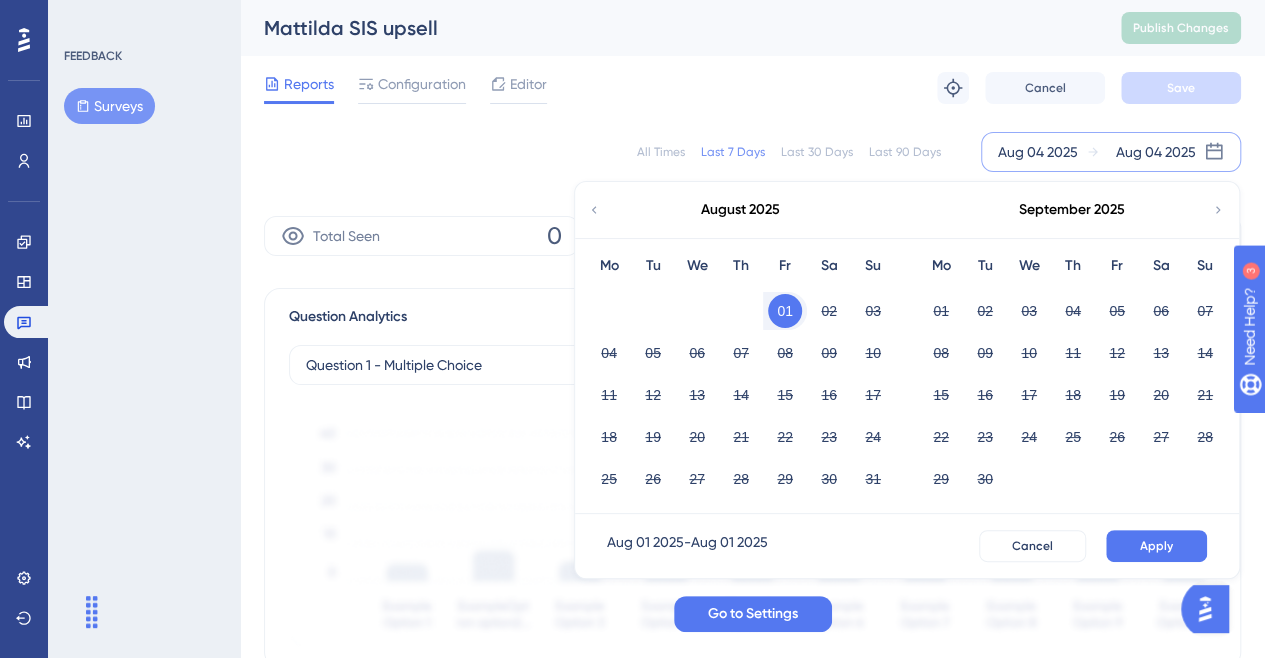 click on "Aug 04 2025" at bounding box center (1038, 152) 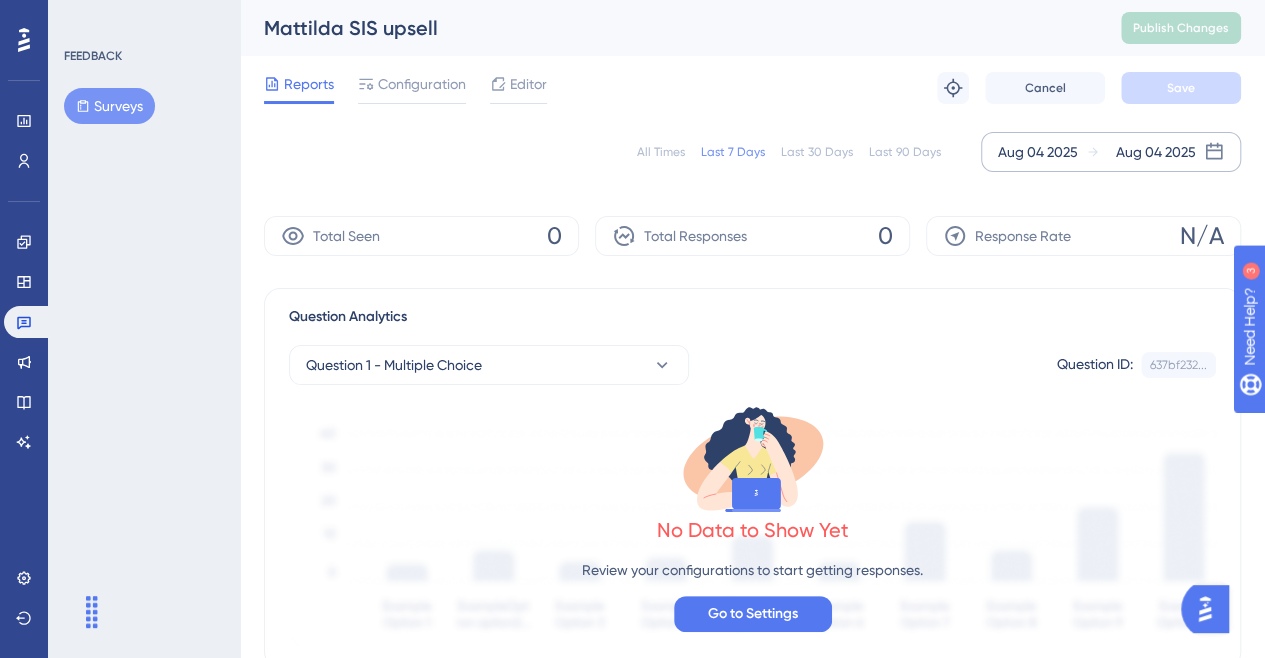 click on "Aug 04 2025" at bounding box center [1038, 152] 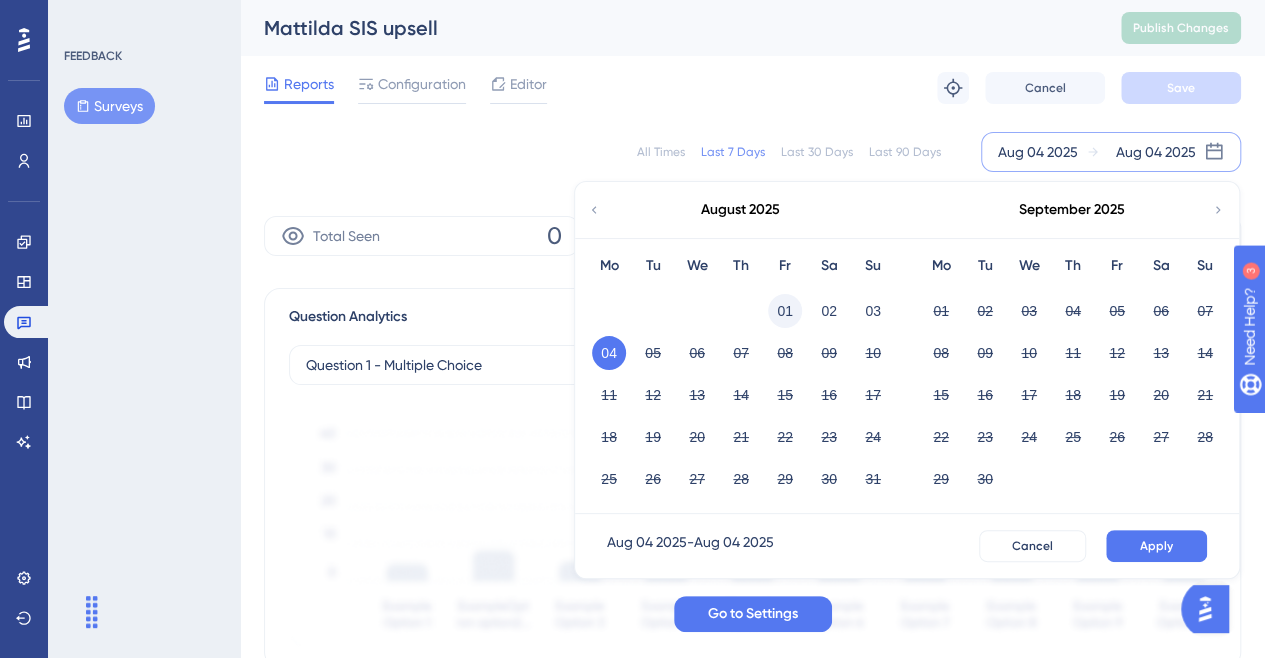 click on "01" at bounding box center (785, 311) 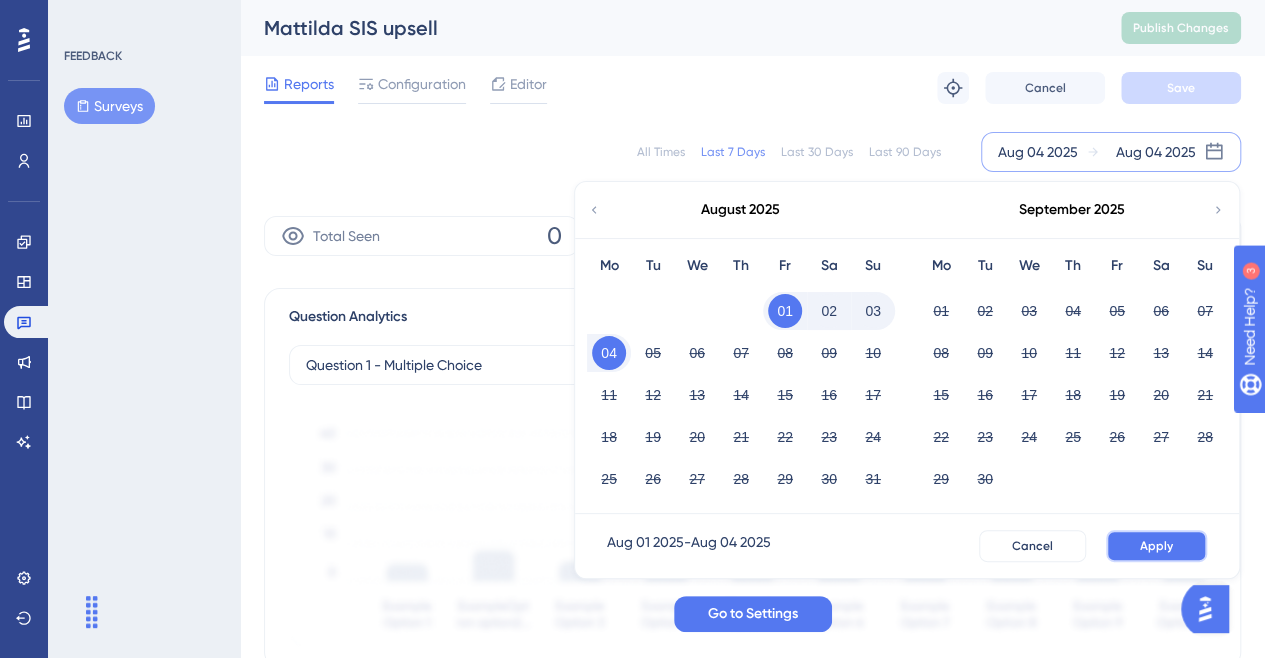 click on "Apply" at bounding box center (1156, 546) 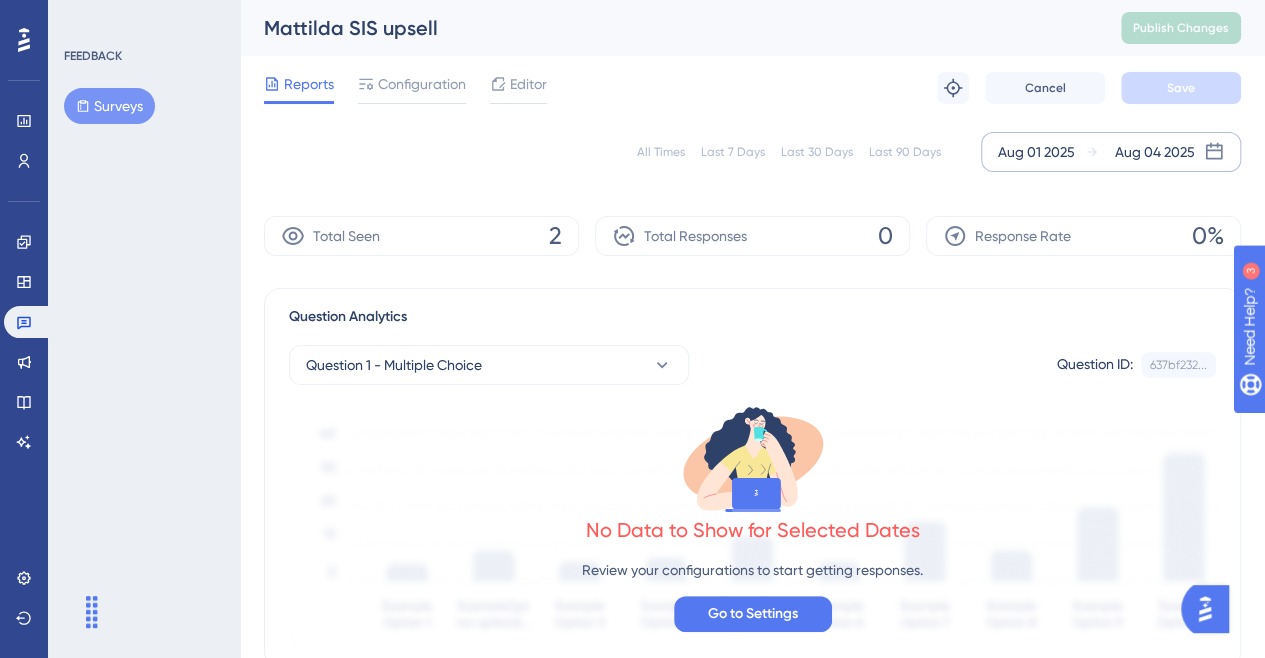 click on "Total Seen 2" at bounding box center [421, 236] 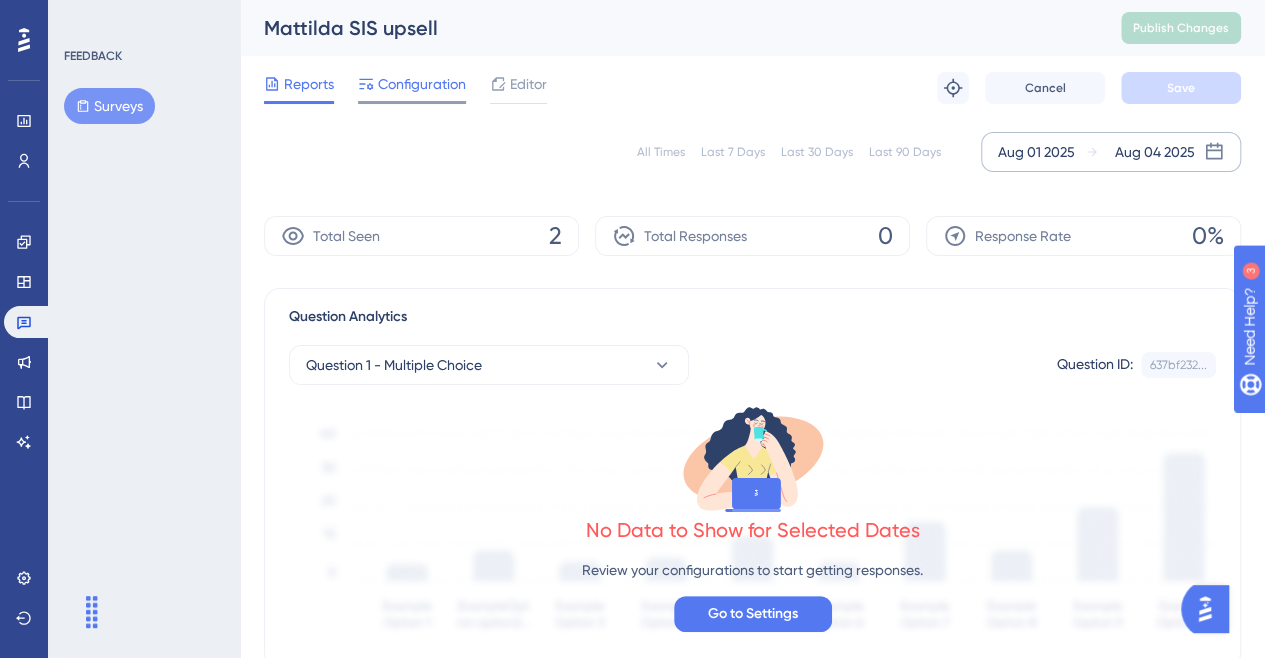 click on "Configuration" at bounding box center (422, 84) 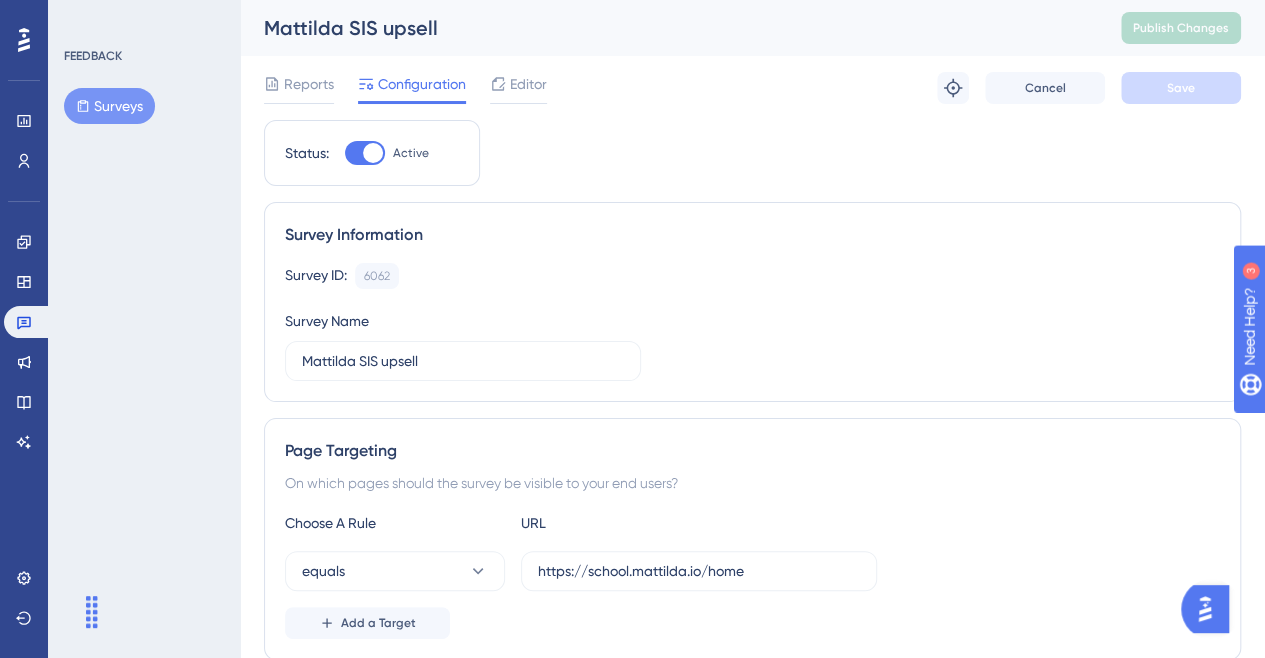 click on "Surveys" at bounding box center (109, 106) 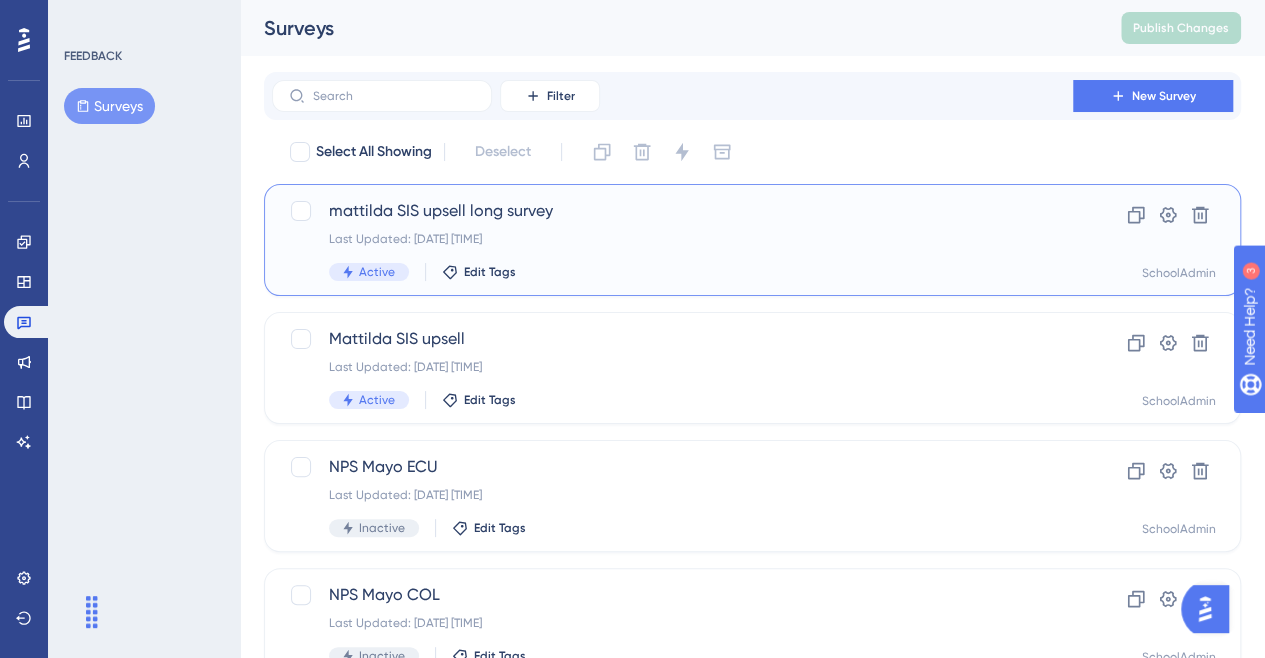 click on "mattilda SIS upsell long survey" at bounding box center (672, 211) 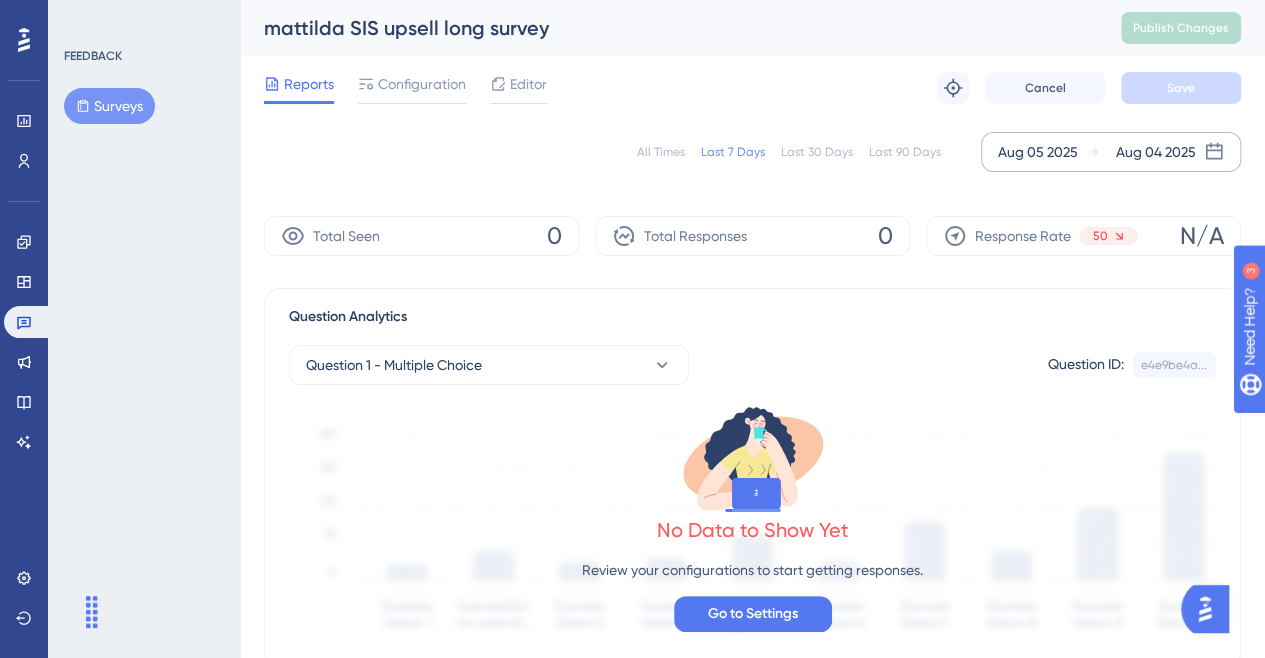 click on "[DATE] [DATE]" at bounding box center (1111, 152) 